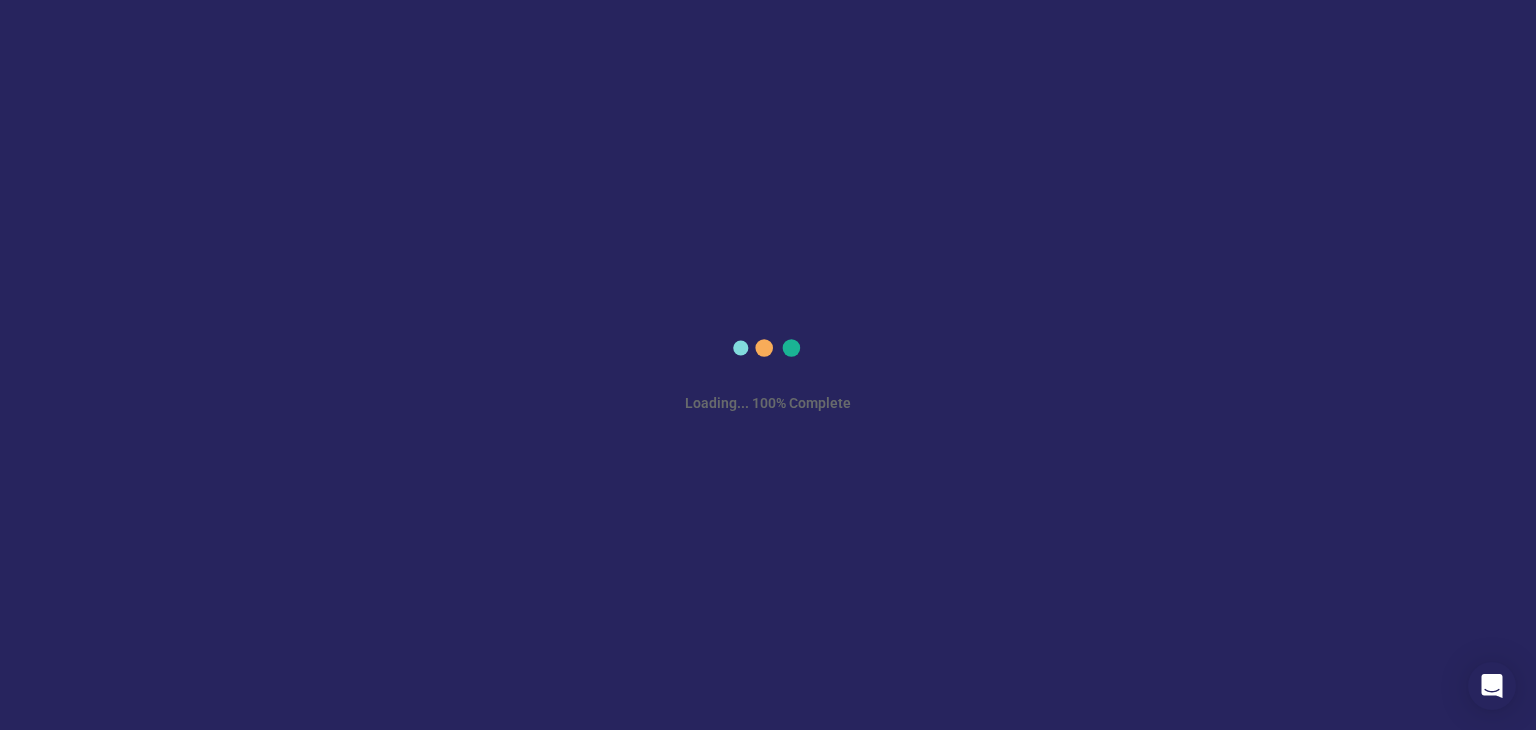 scroll, scrollTop: 0, scrollLeft: 0, axis: both 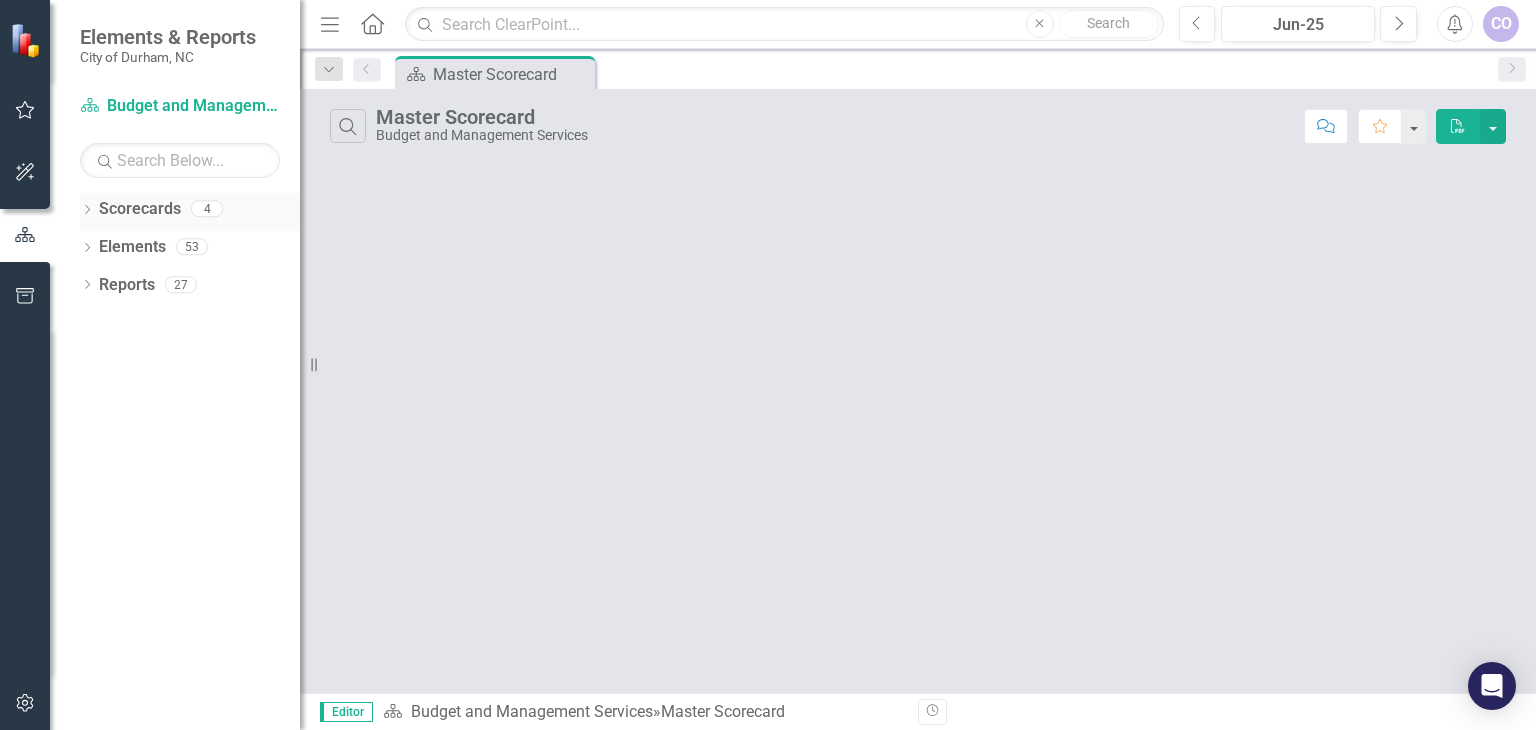 click on "Scorecards" at bounding box center (140, 209) 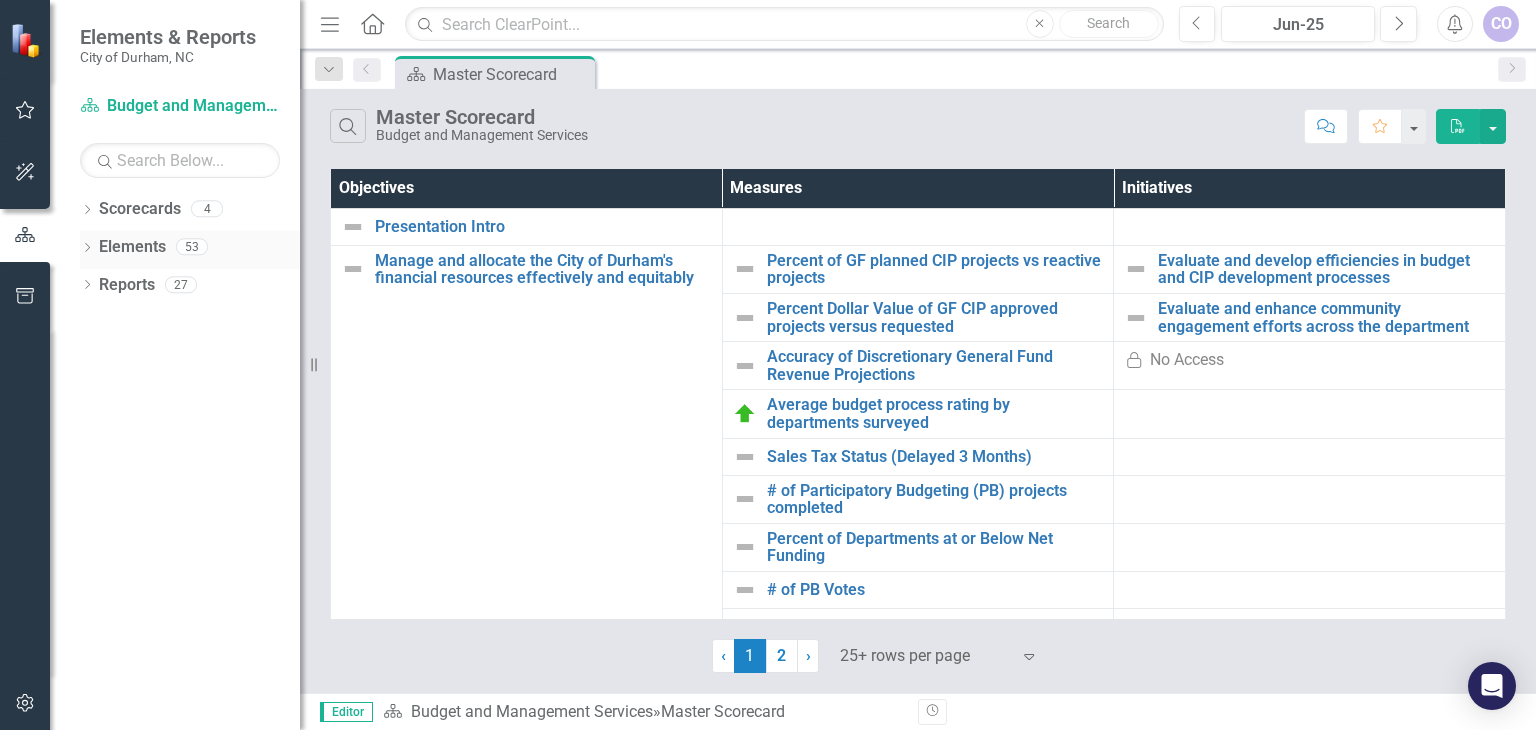 click on "Dropdown Elements 53" at bounding box center [190, 250] 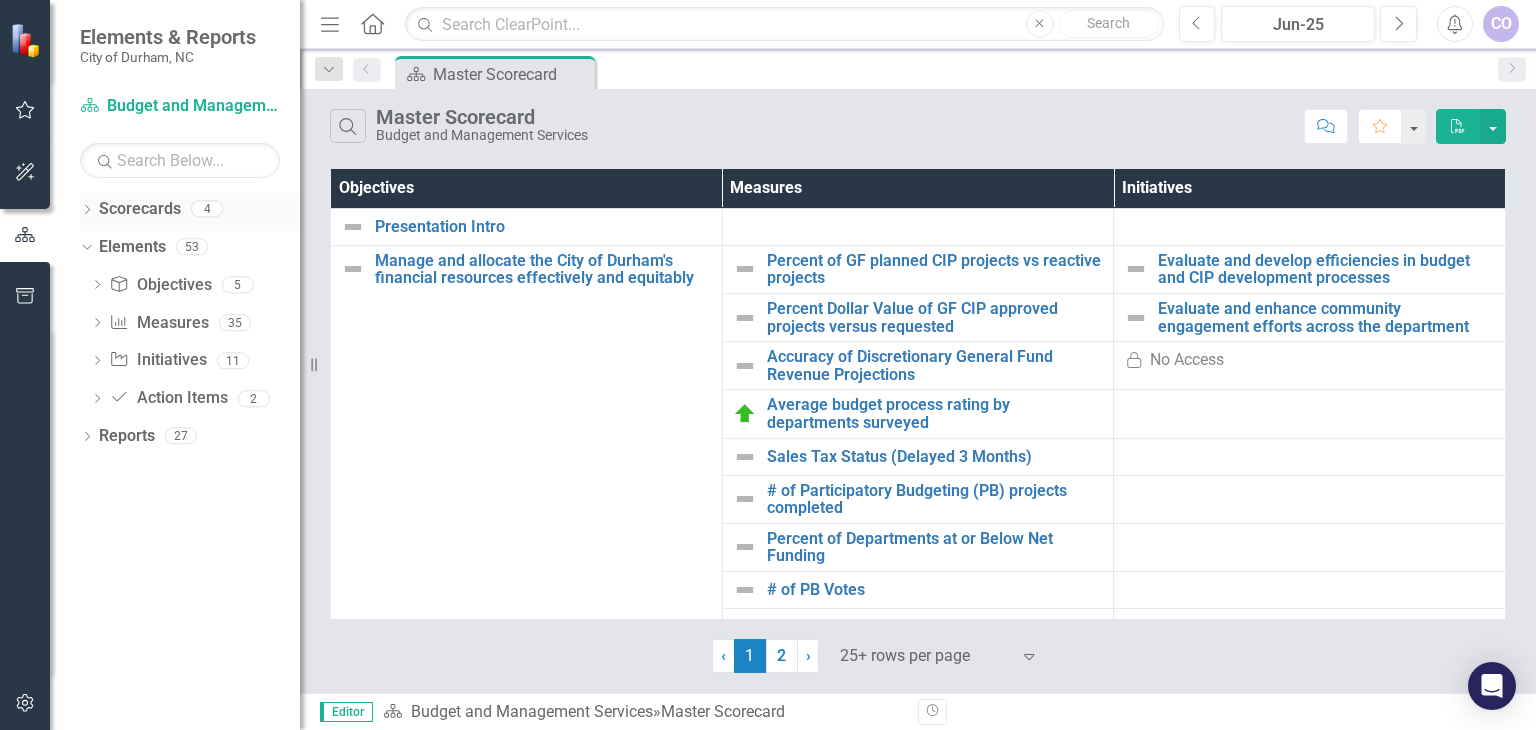 click on "Dropdown" at bounding box center (87, 211) 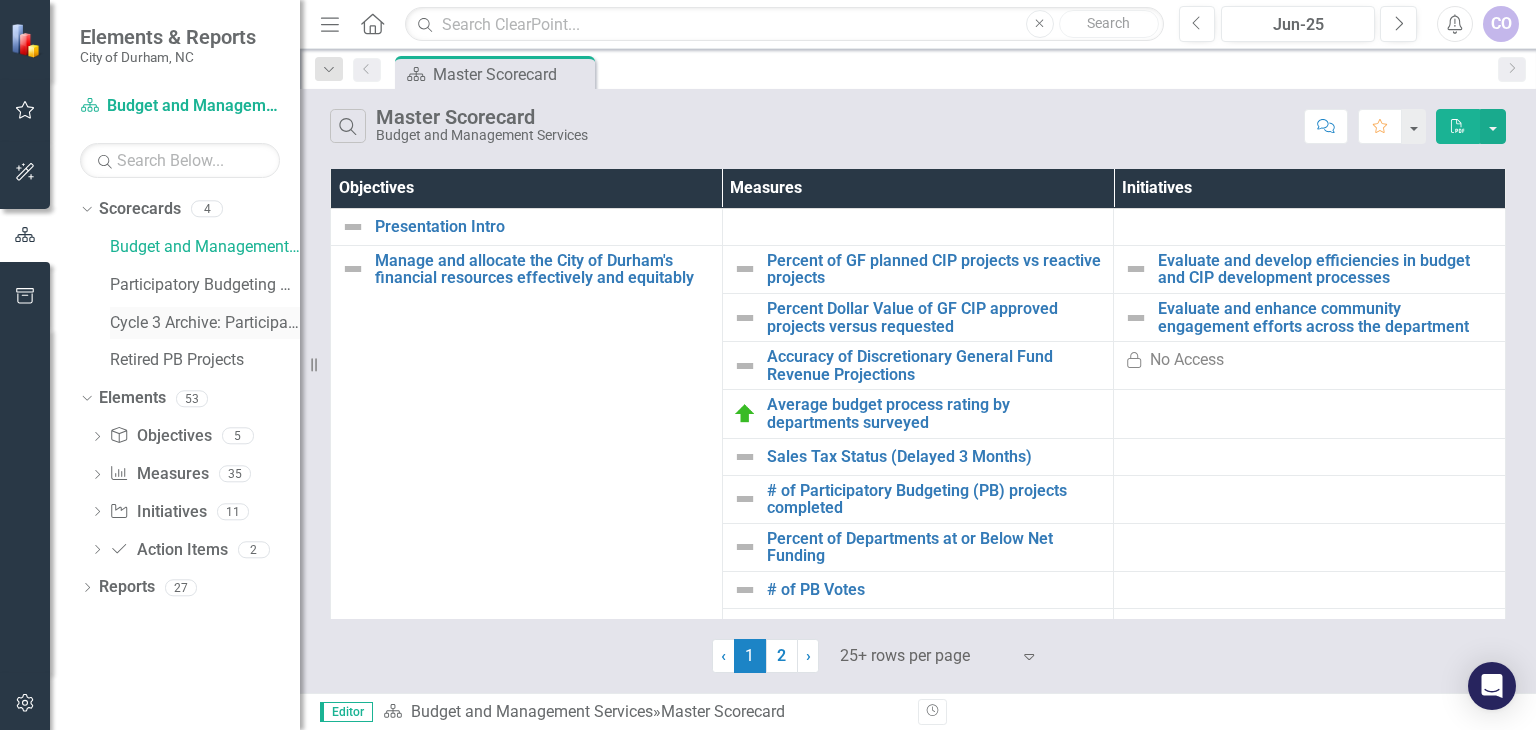 click on "Cycle 3 Archive: Participatory Budgeting Scoring" at bounding box center (205, 323) 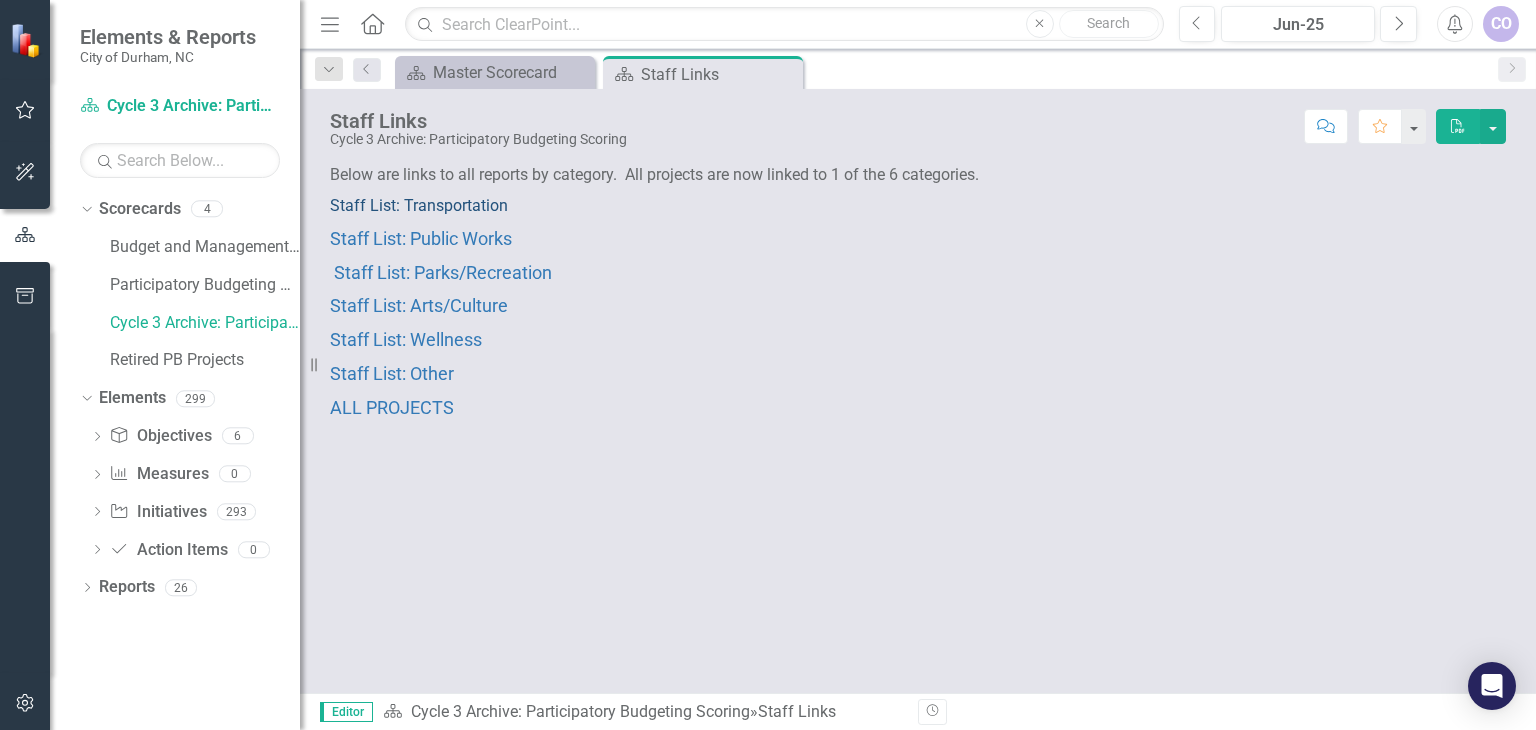 click on "Staff List: Transportation" at bounding box center [419, 205] 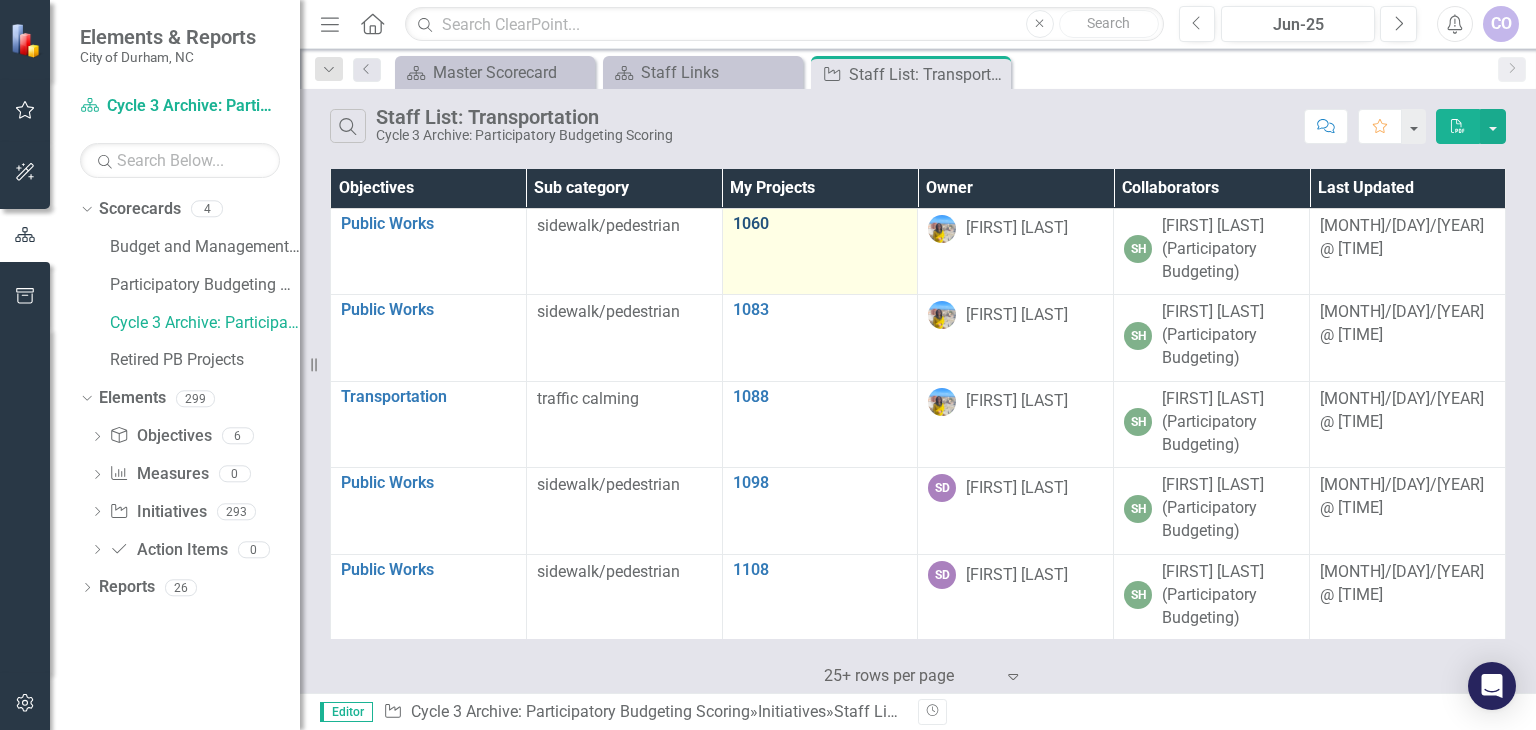 click on "1060" at bounding box center [820, 224] 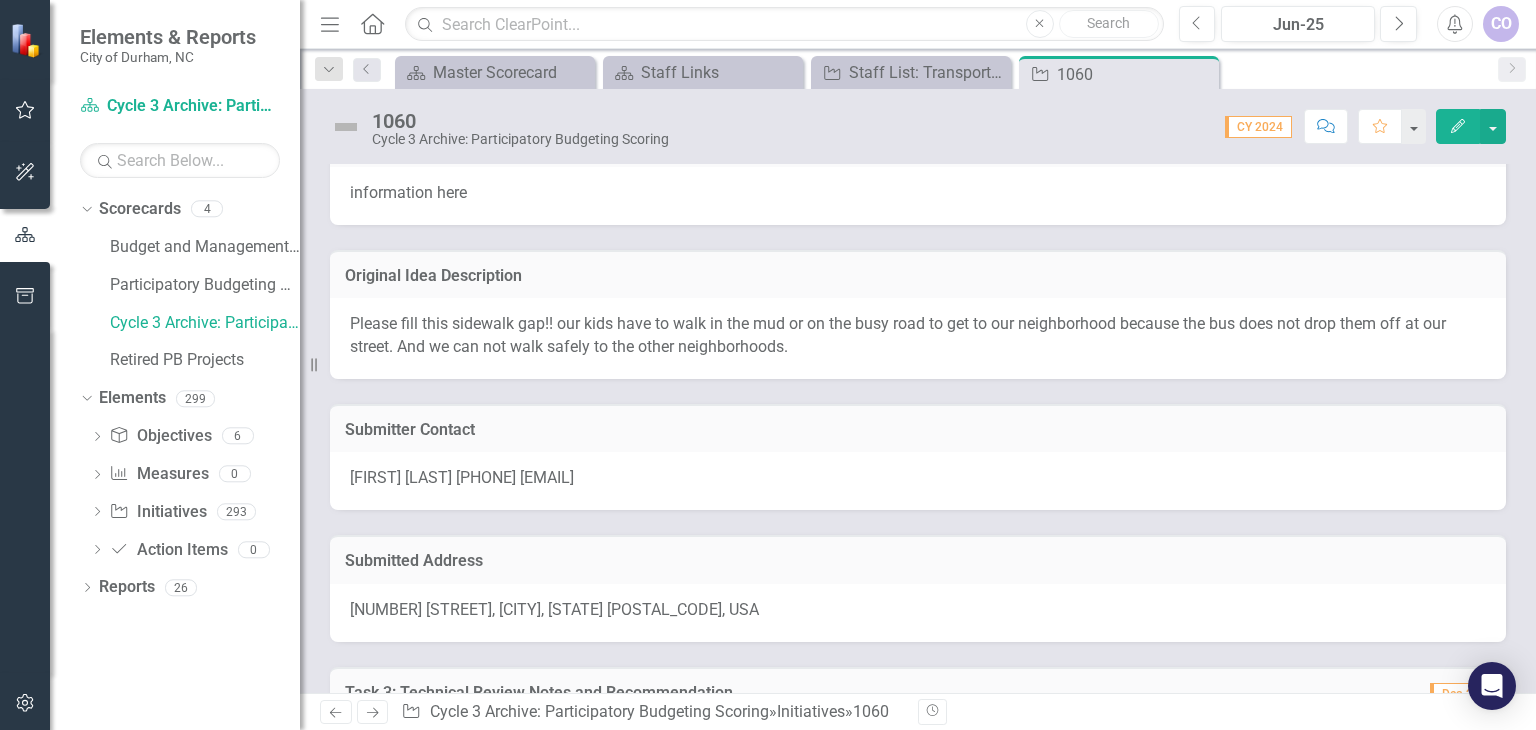 scroll, scrollTop: 0, scrollLeft: 0, axis: both 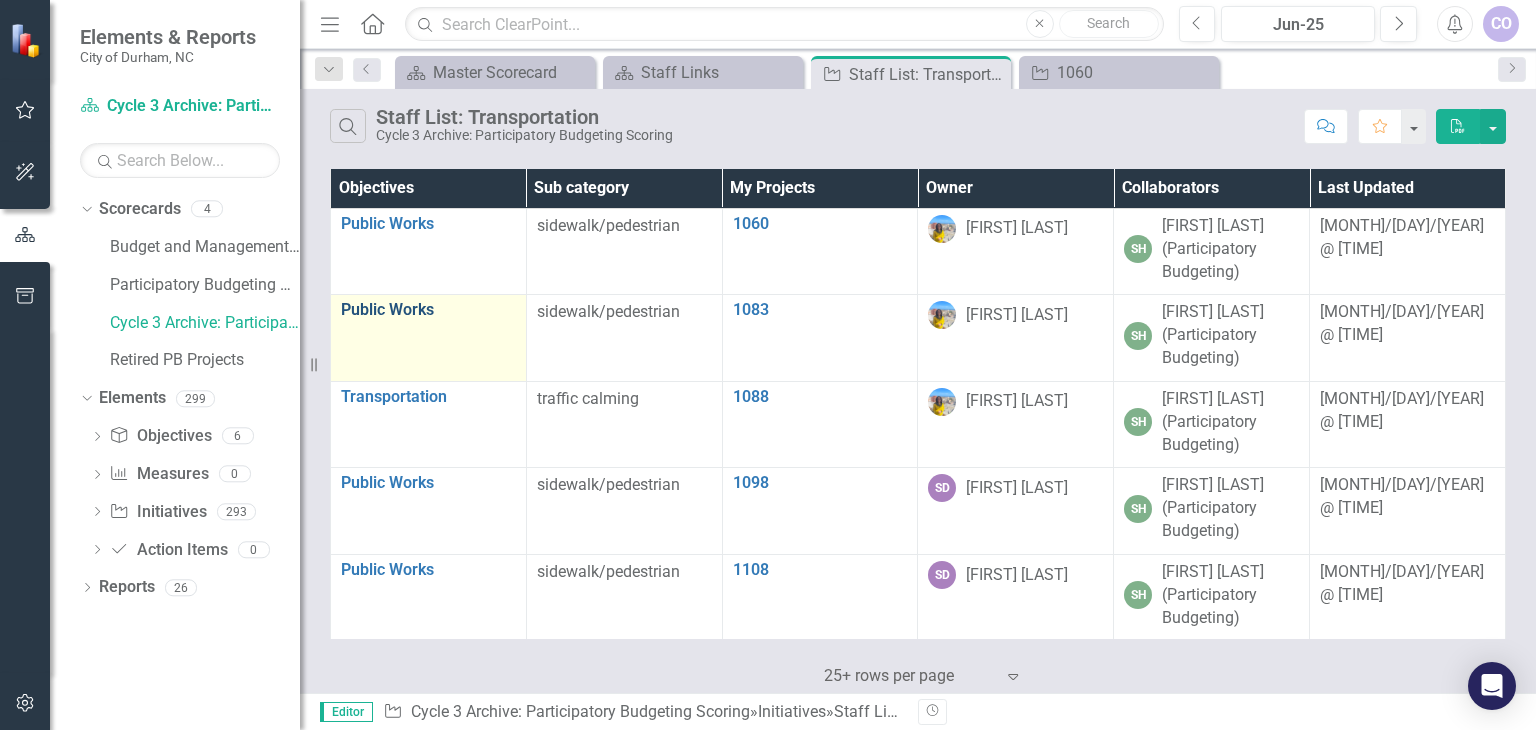 click on "Public Works" at bounding box center [428, 310] 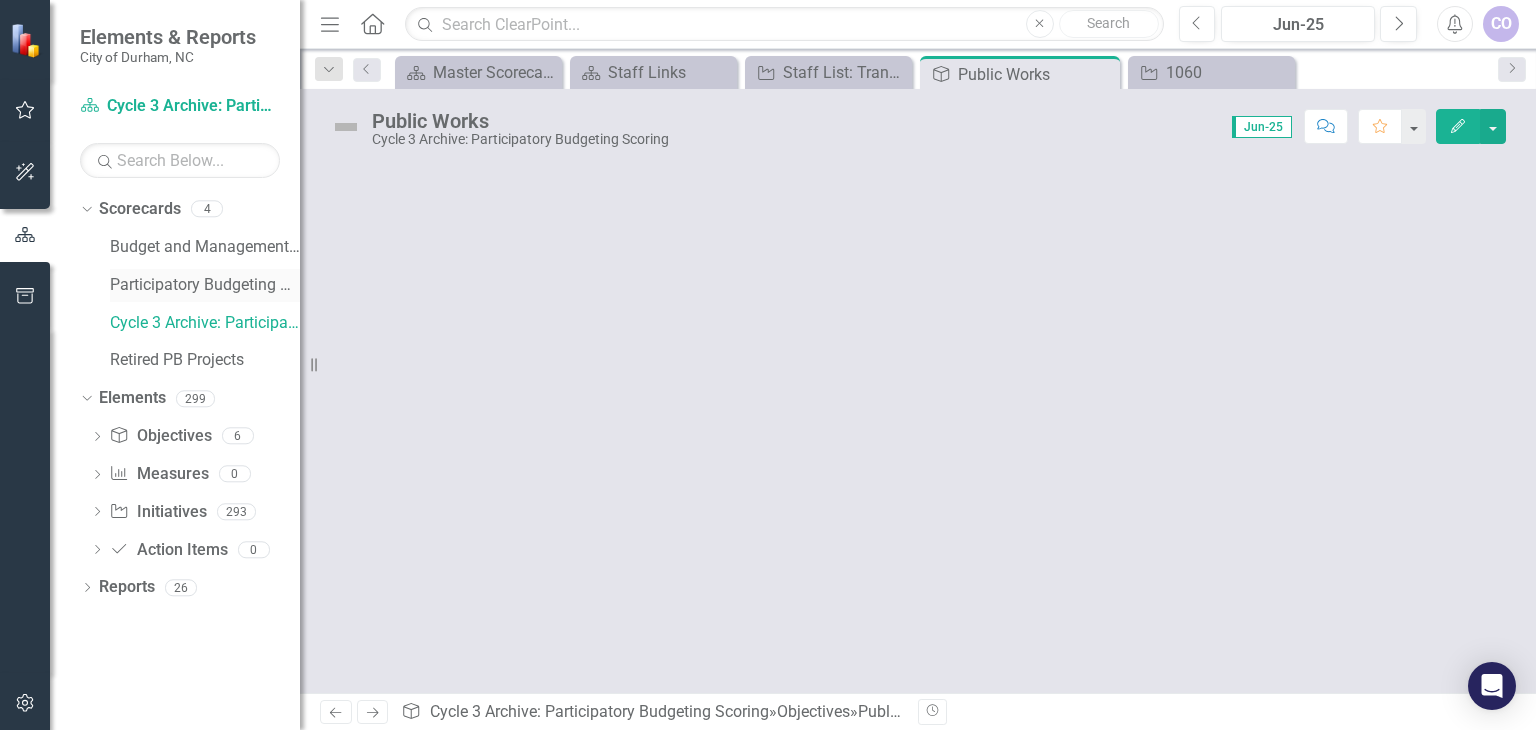 click on "Participatory Budgeting Scoring" at bounding box center (205, 285) 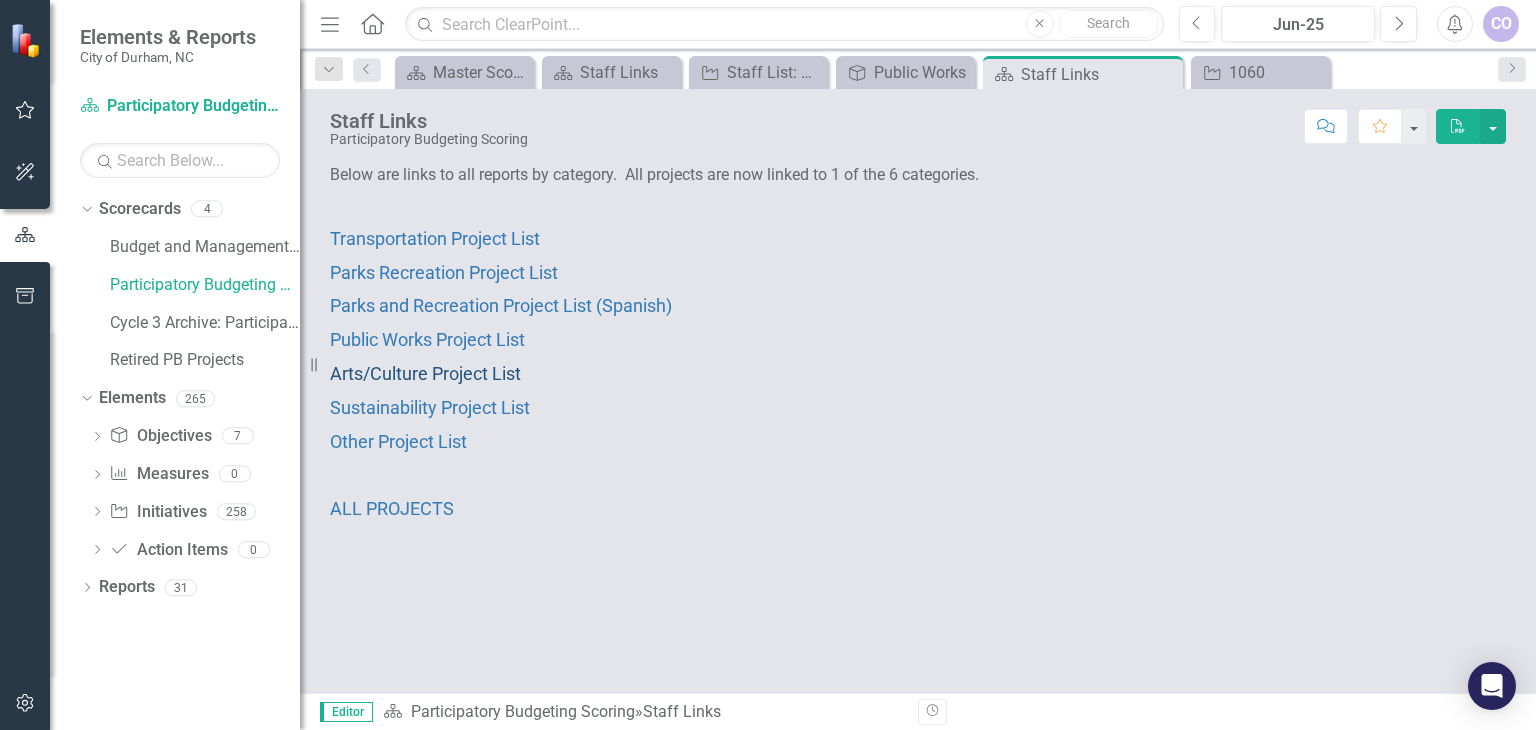 click on "Arts/Culture Project List" at bounding box center (425, 373) 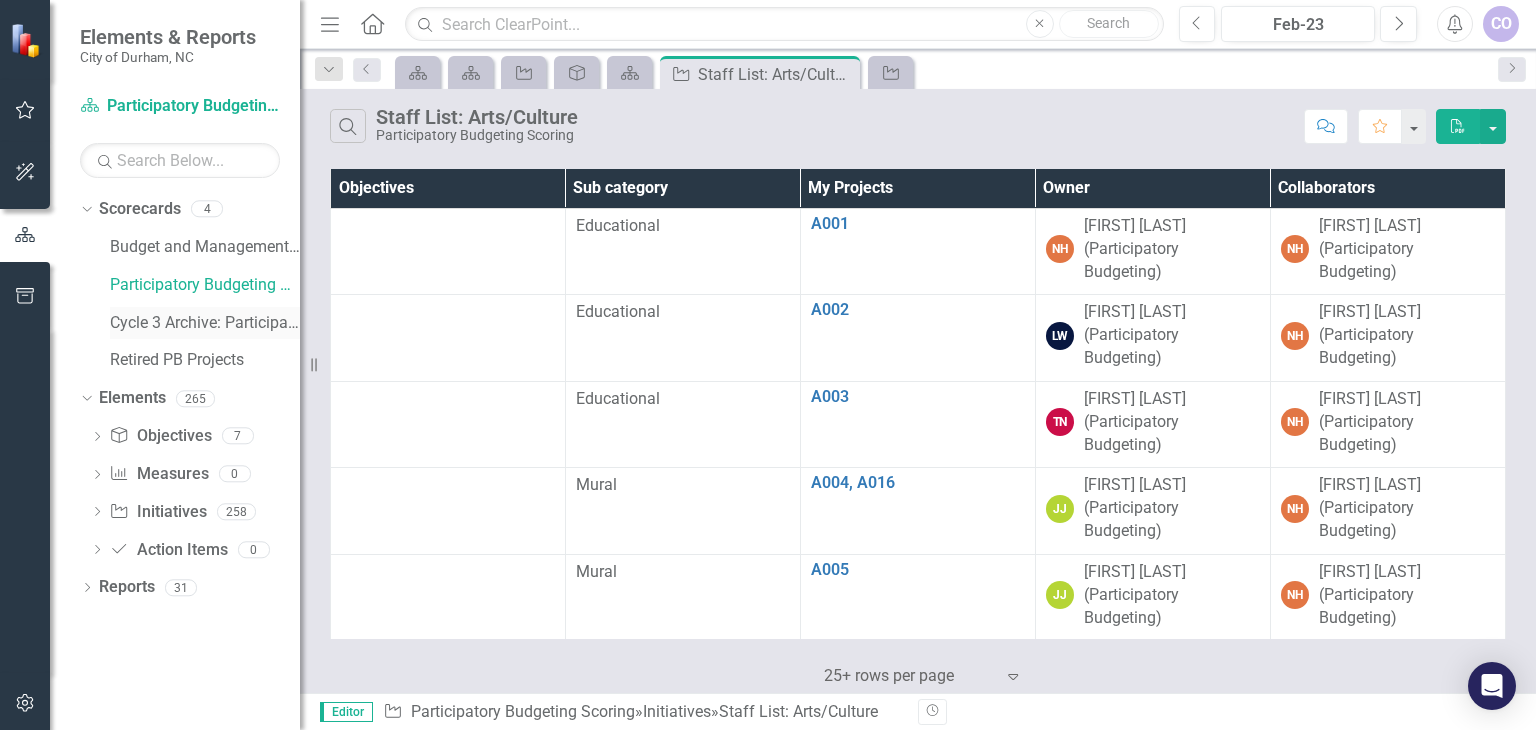 click on "Cycle 3 Archive: Participatory Budgeting Scoring" at bounding box center [205, 323] 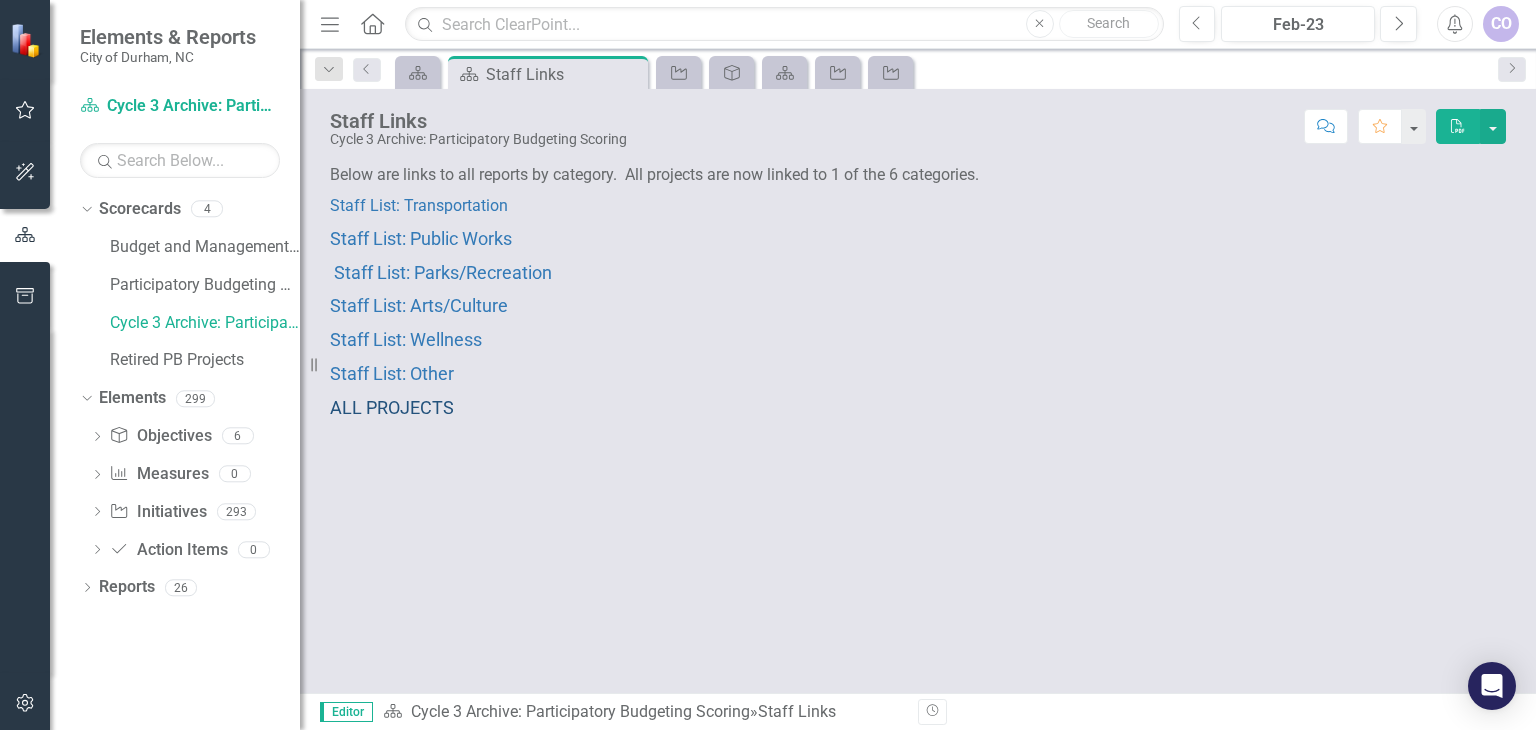 click on "ALL PROJECTS" at bounding box center (392, 407) 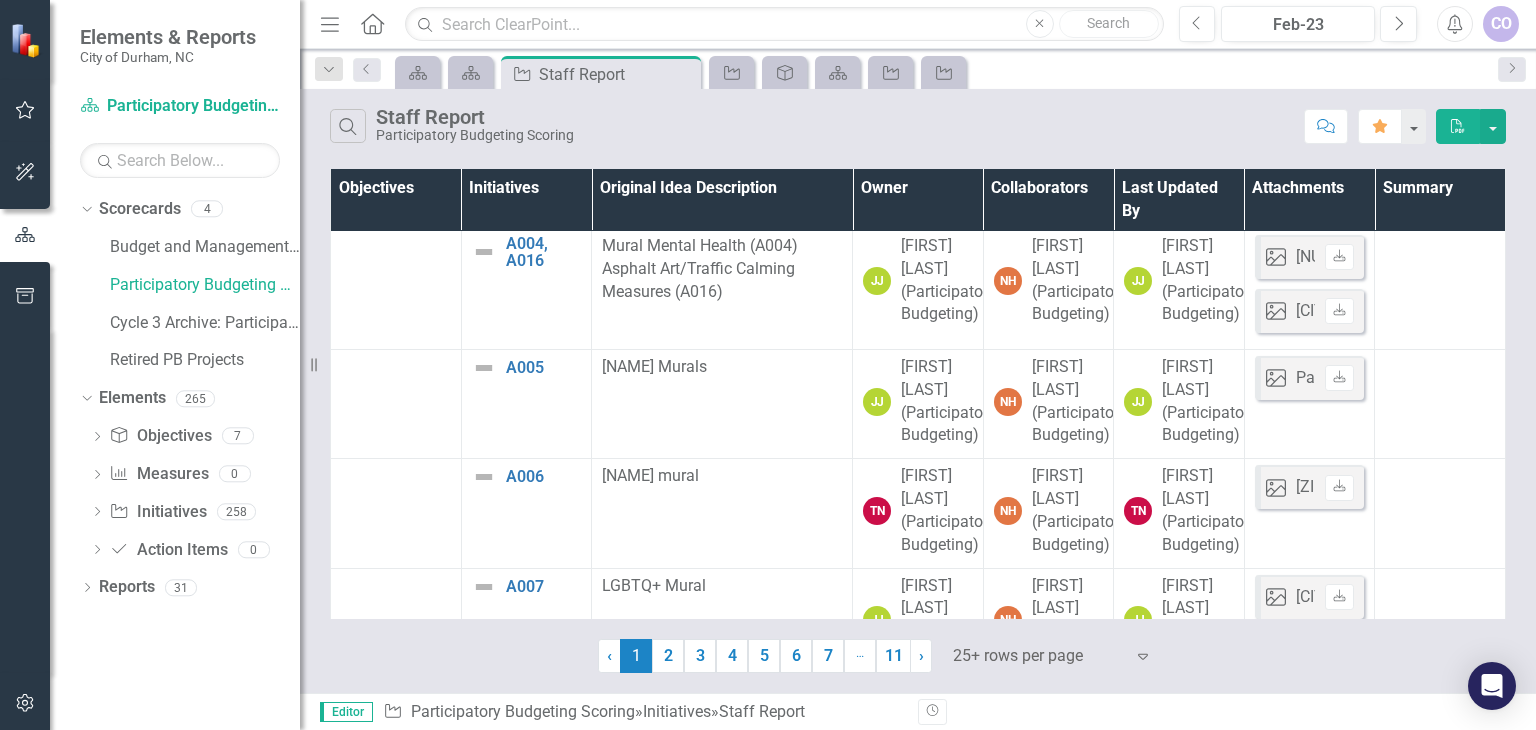 scroll, scrollTop: 331, scrollLeft: 0, axis: vertical 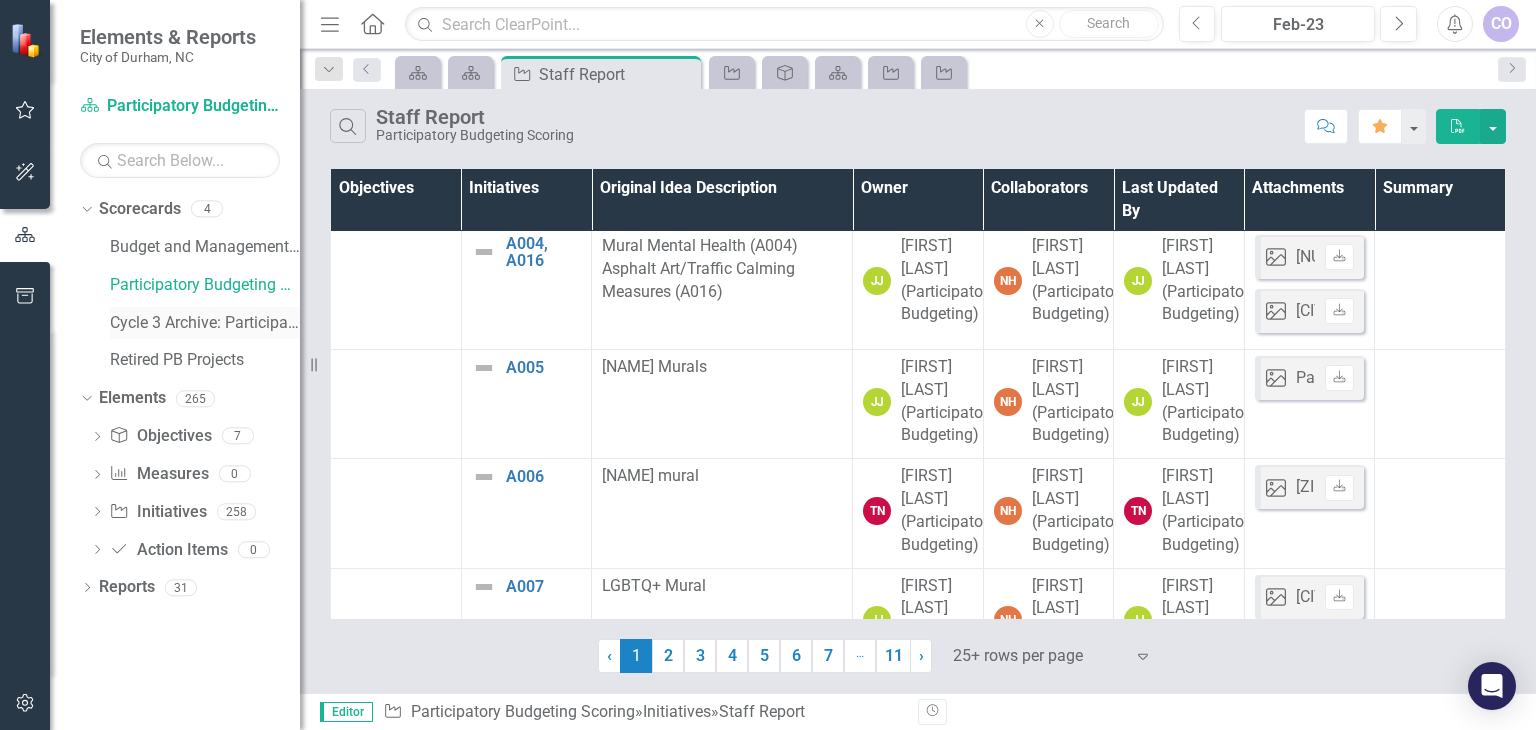 click on "Cycle 3 Archive: Participatory Budgeting Scoring" at bounding box center [205, 323] 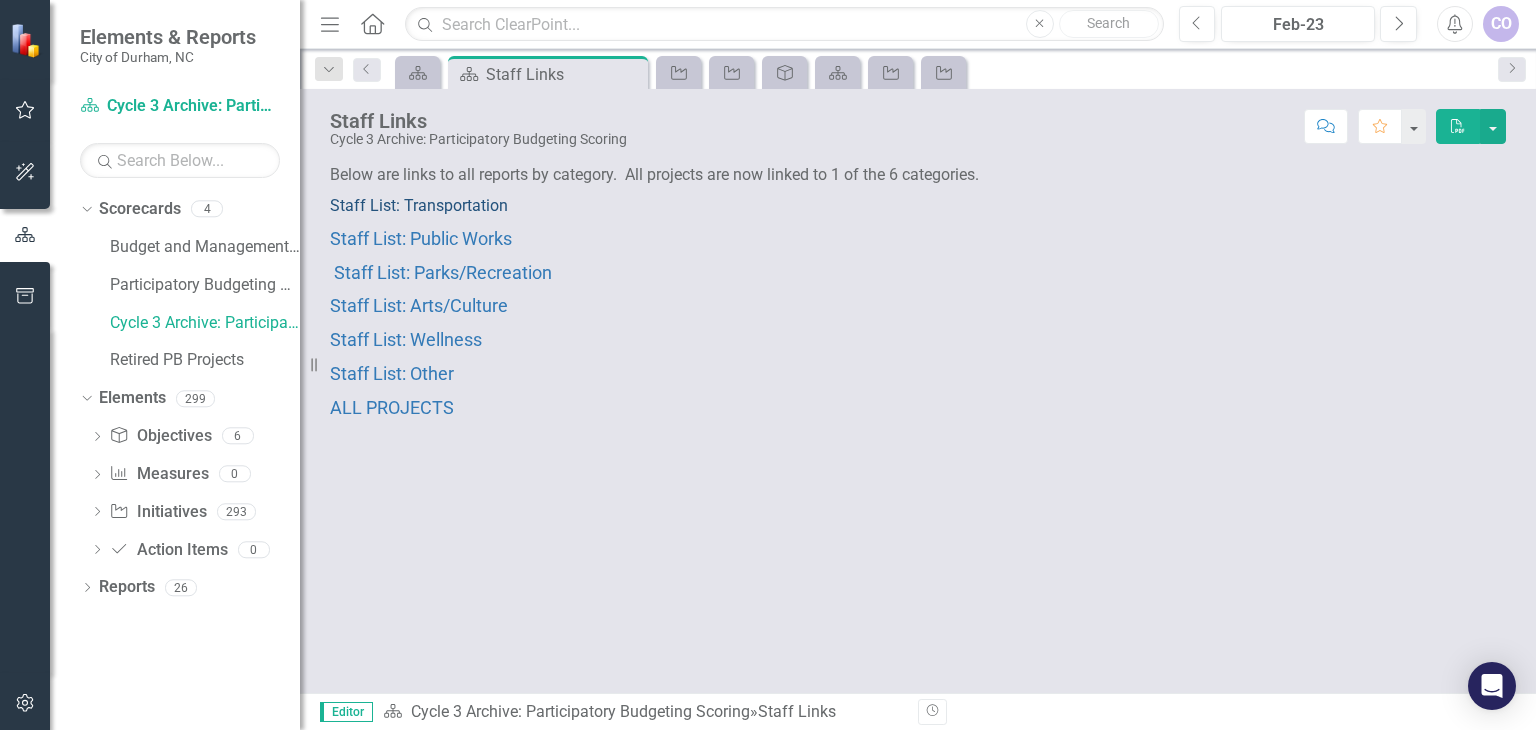 click on "Staff List: Transportation" at bounding box center [419, 205] 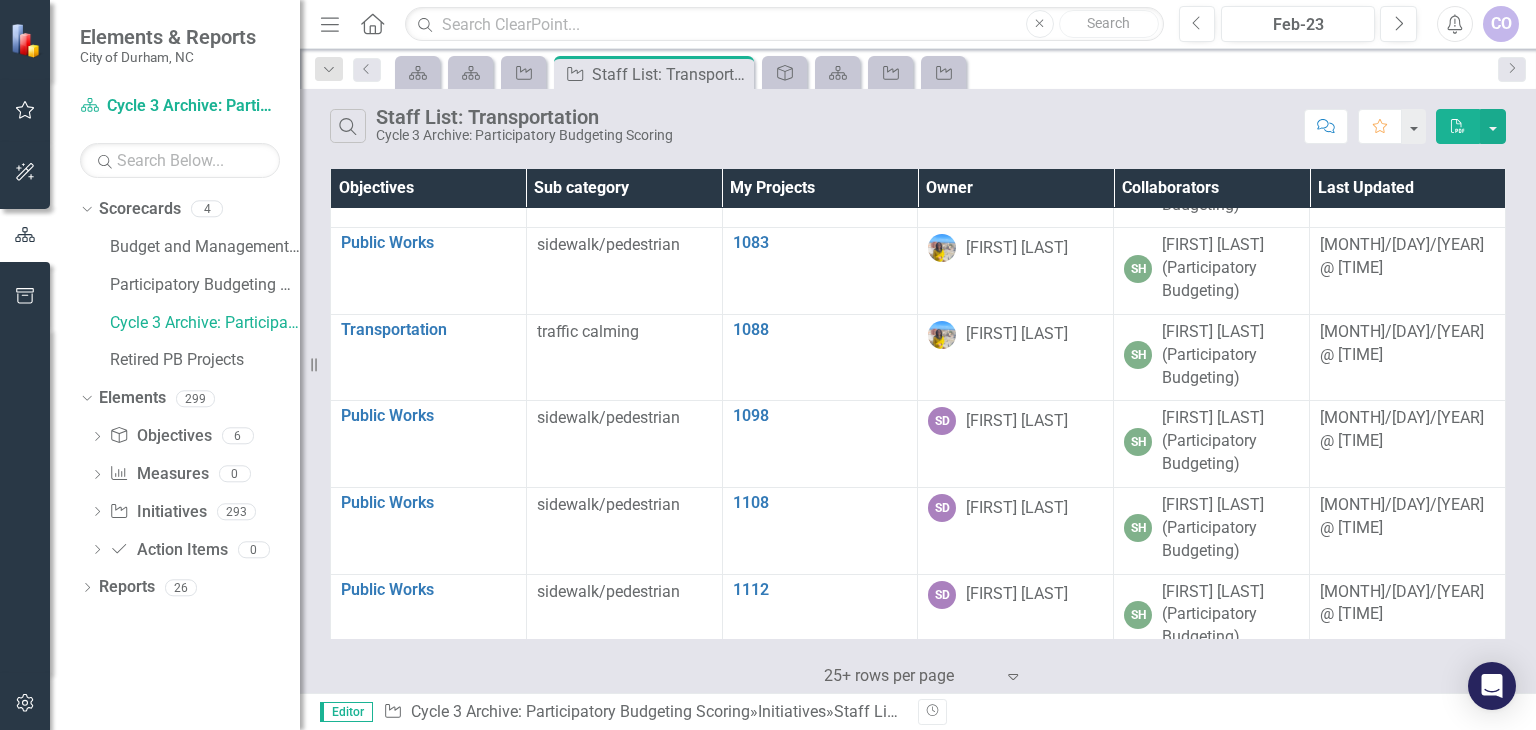 scroll, scrollTop: 0, scrollLeft: 0, axis: both 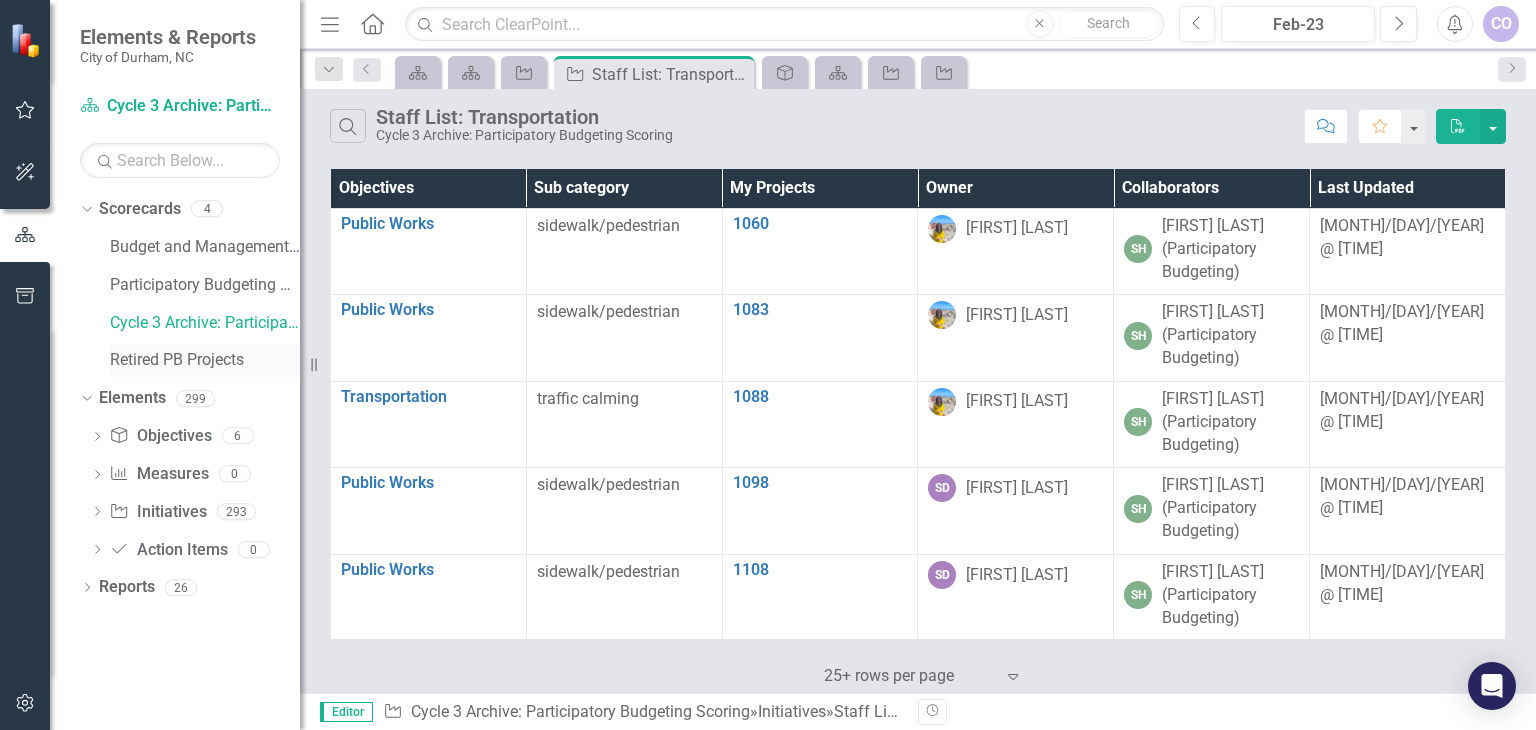 click on "Retired PB Projects" at bounding box center (205, 360) 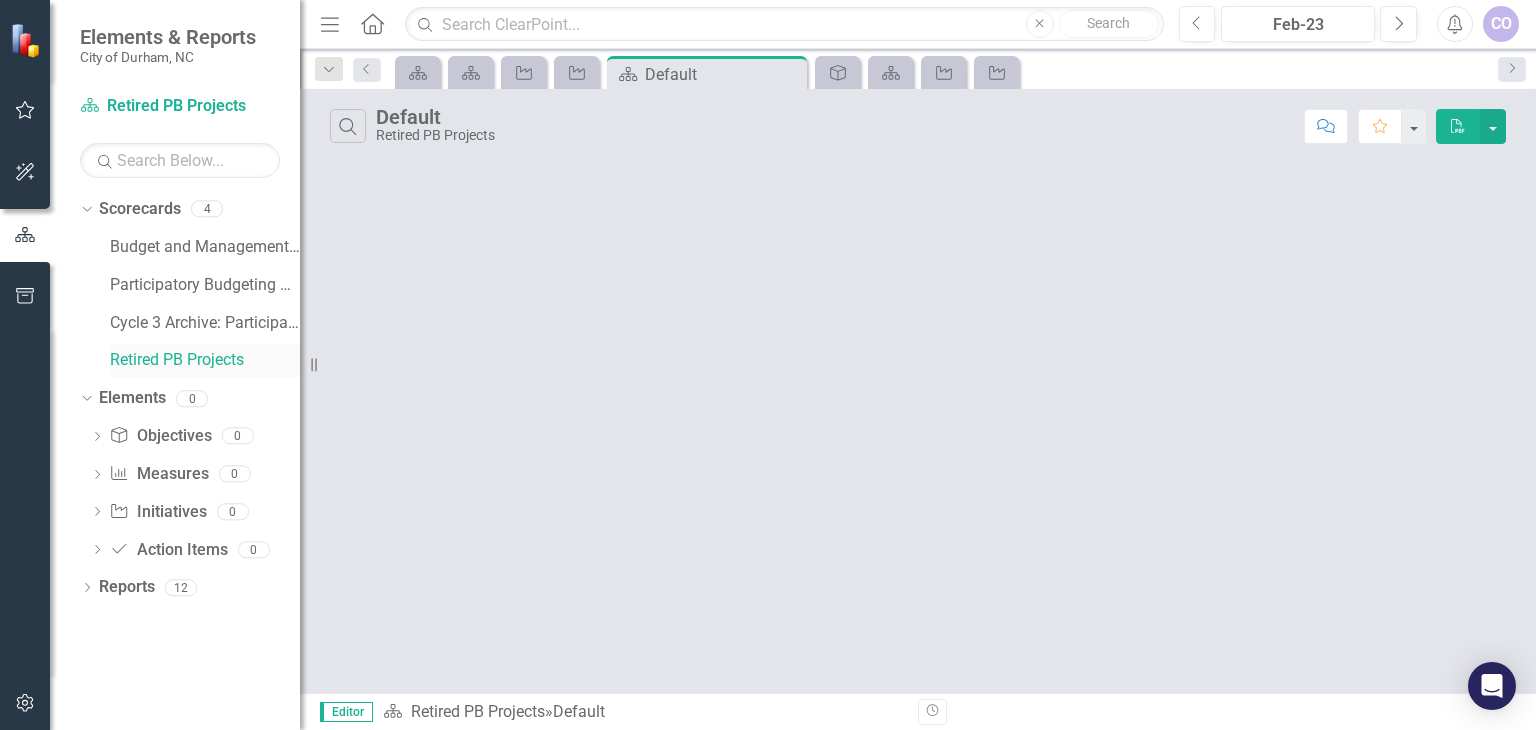 click on "Retired PB Projects" at bounding box center (205, 360) 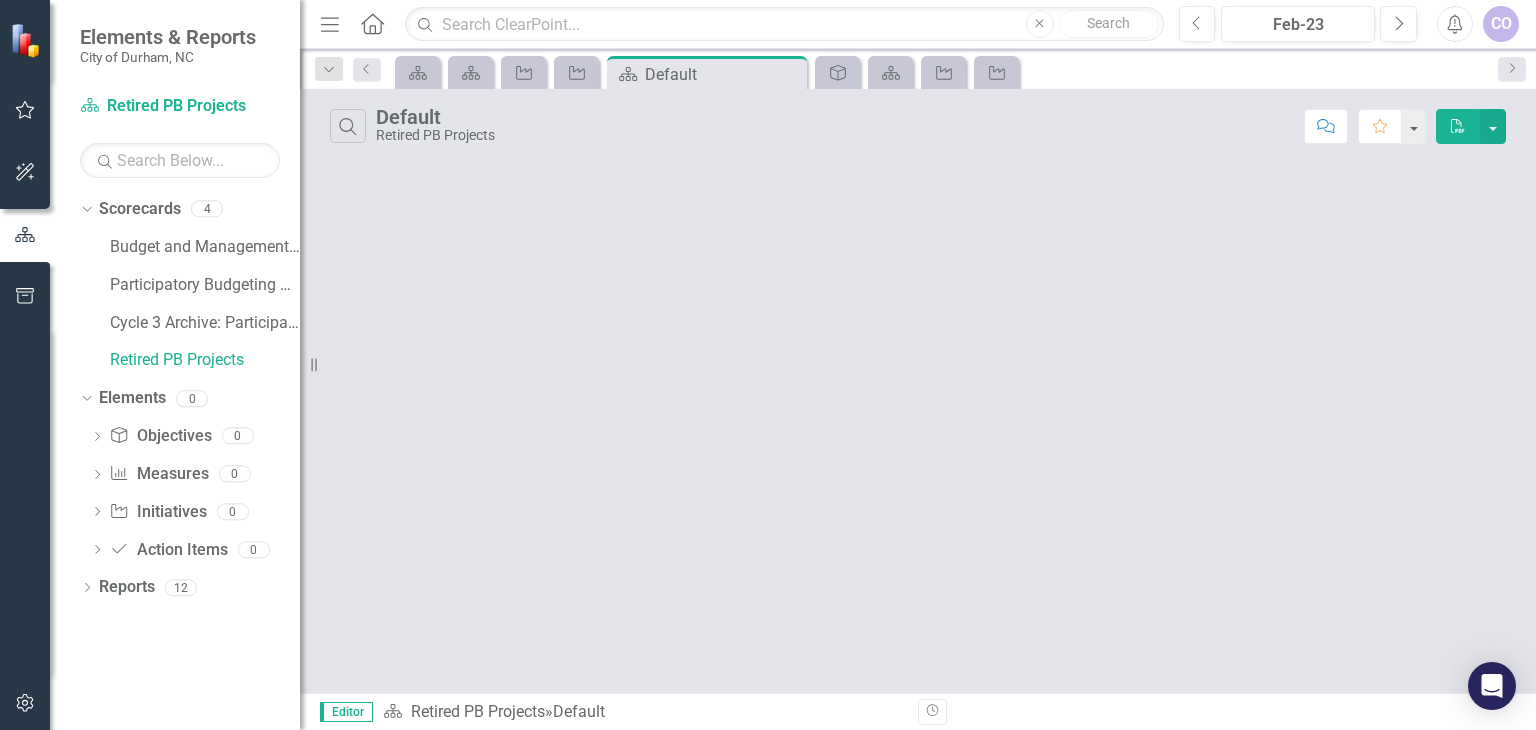 click on "Search Default Retired PB Projects Comment Favorite PDF" at bounding box center [918, 121] 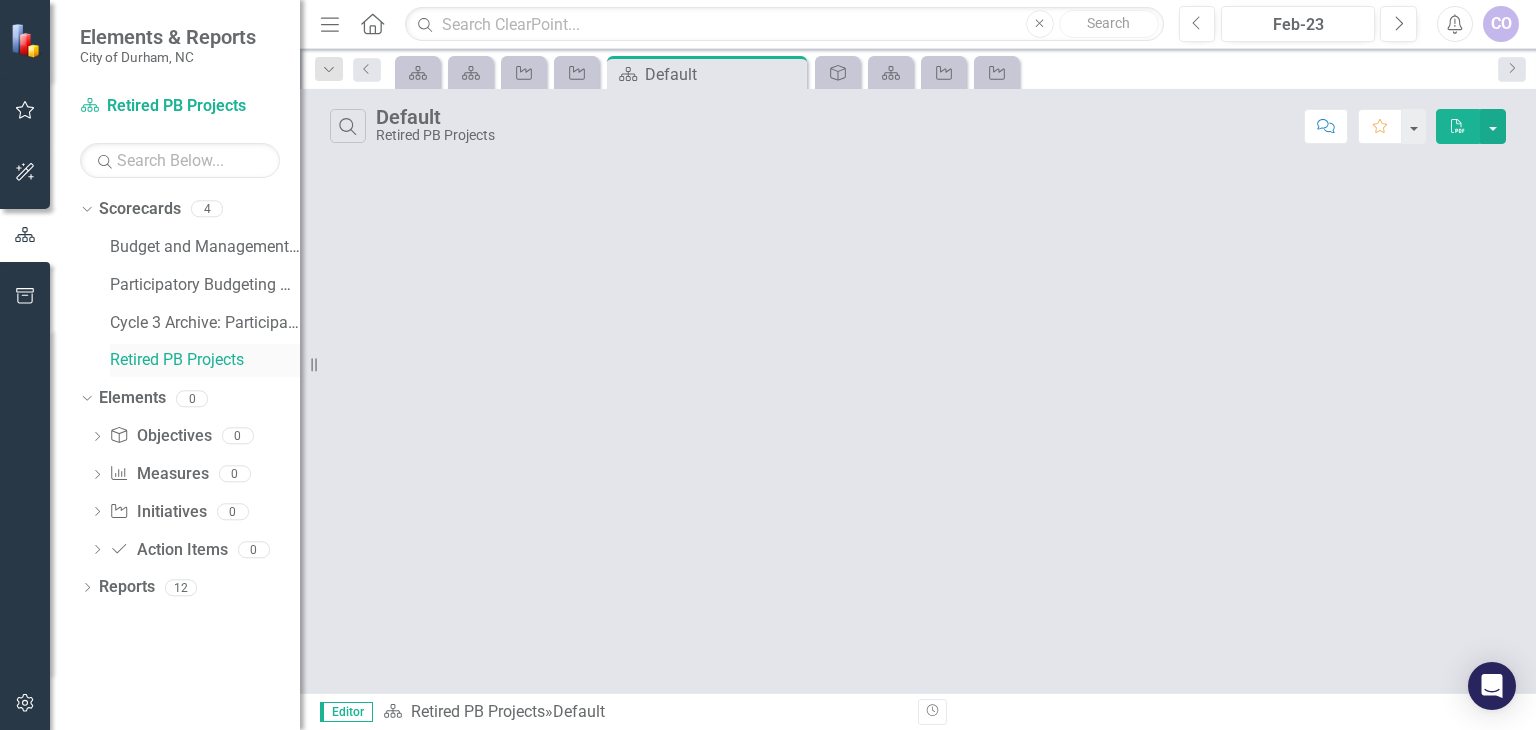 click on "Retired PB Projects" at bounding box center (205, 360) 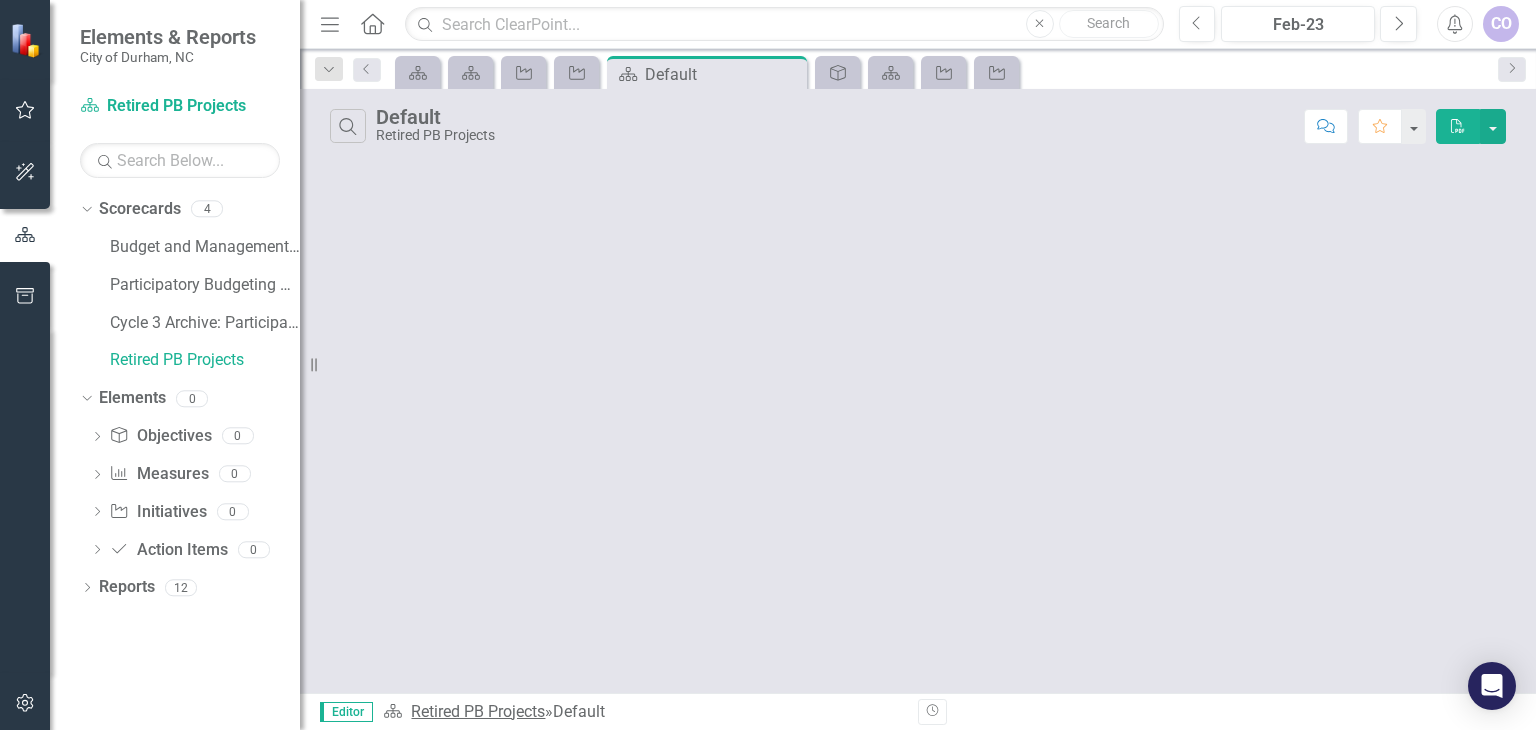 click on "Retired PB Projects" at bounding box center (478, 711) 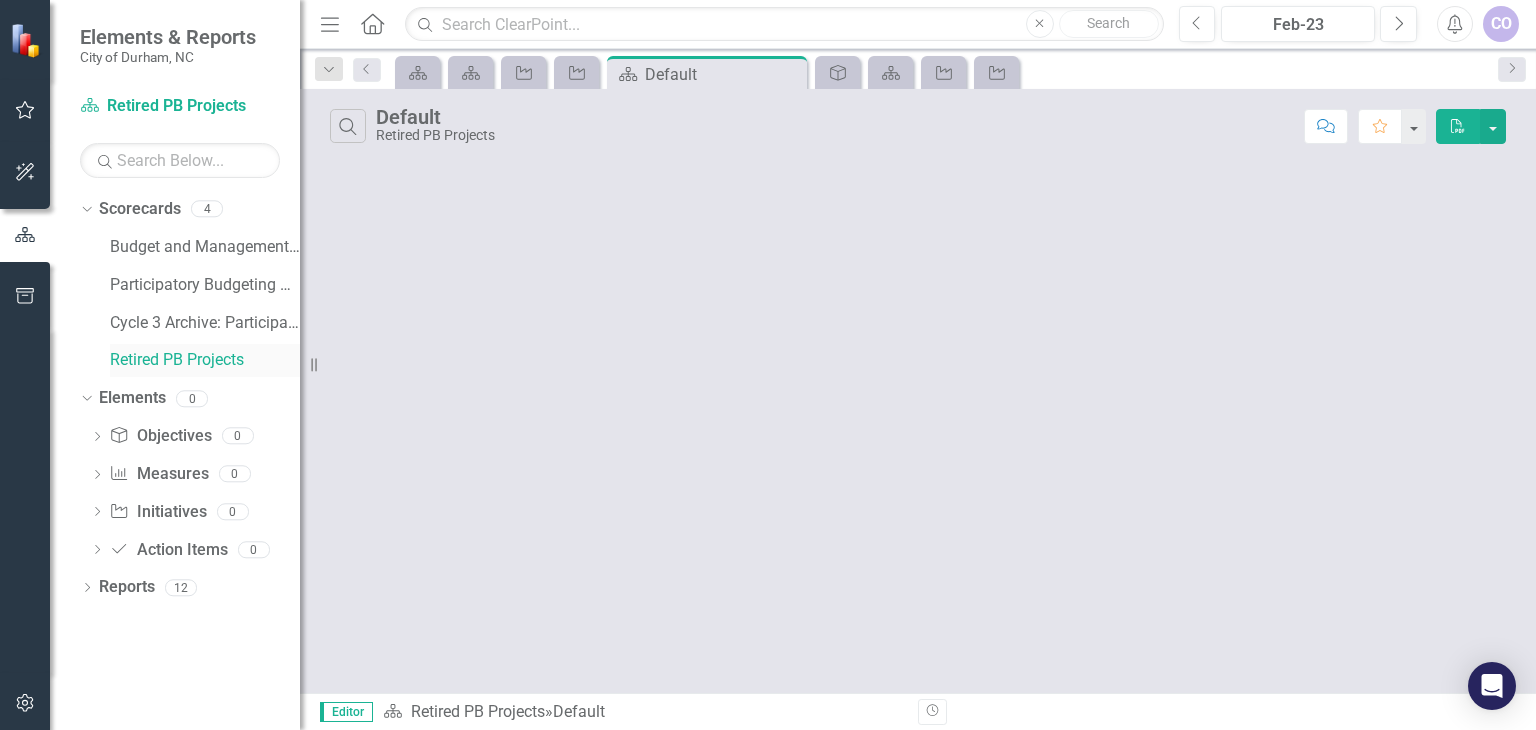 click on "Retired PB Projects" at bounding box center (205, 360) 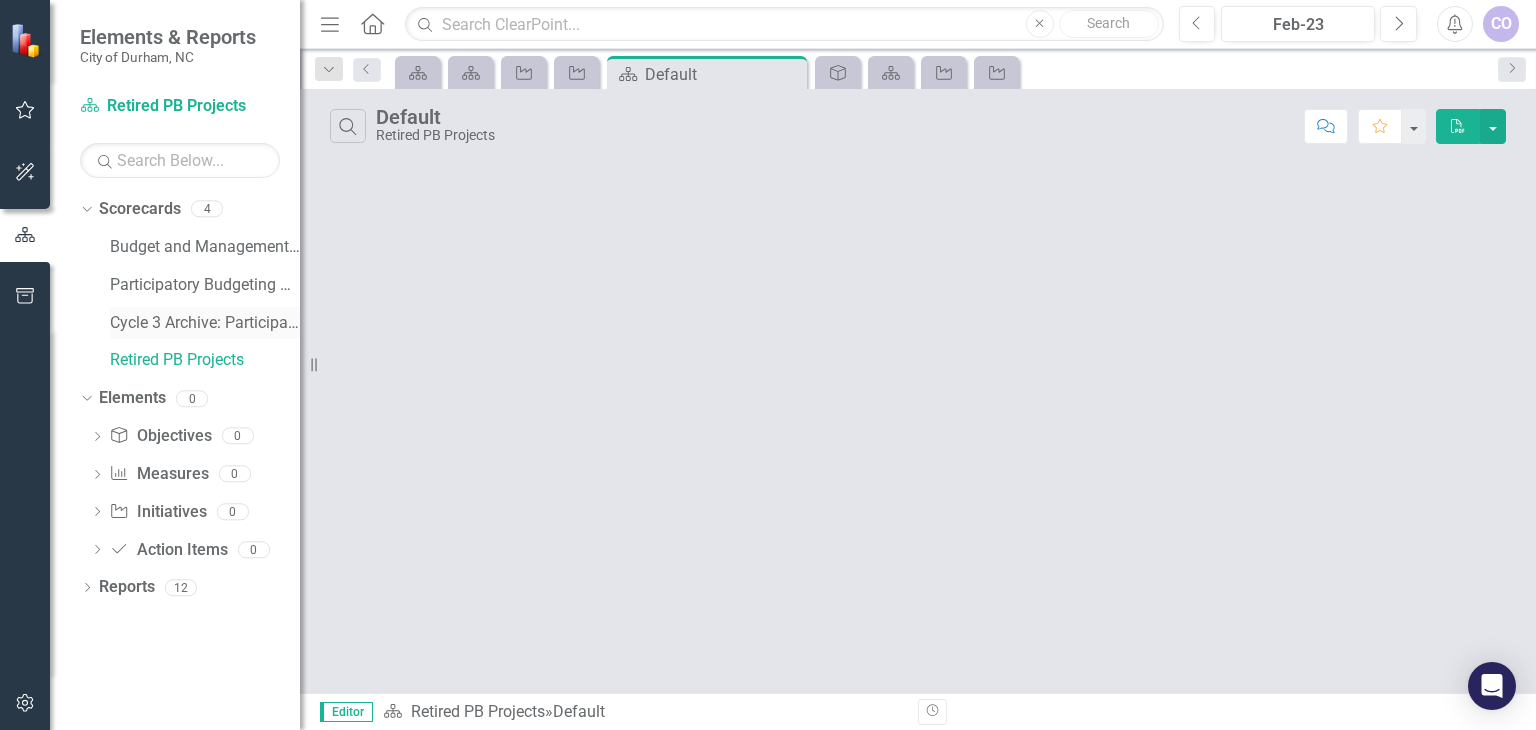 click on "Cycle 3 Archive: Participatory Budgeting Scoring" at bounding box center (205, 323) 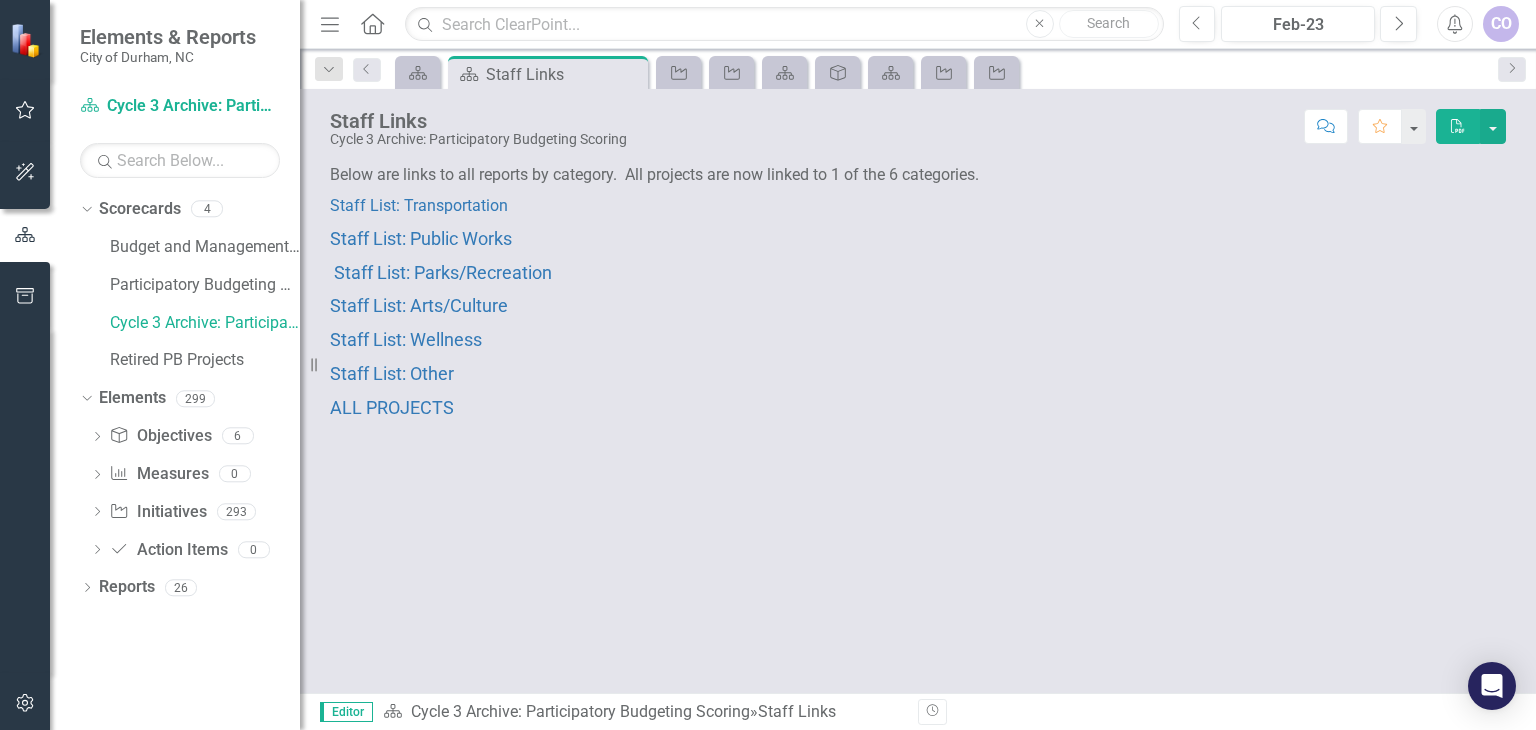 click on "Staff List: Public Works" at bounding box center [918, 239] 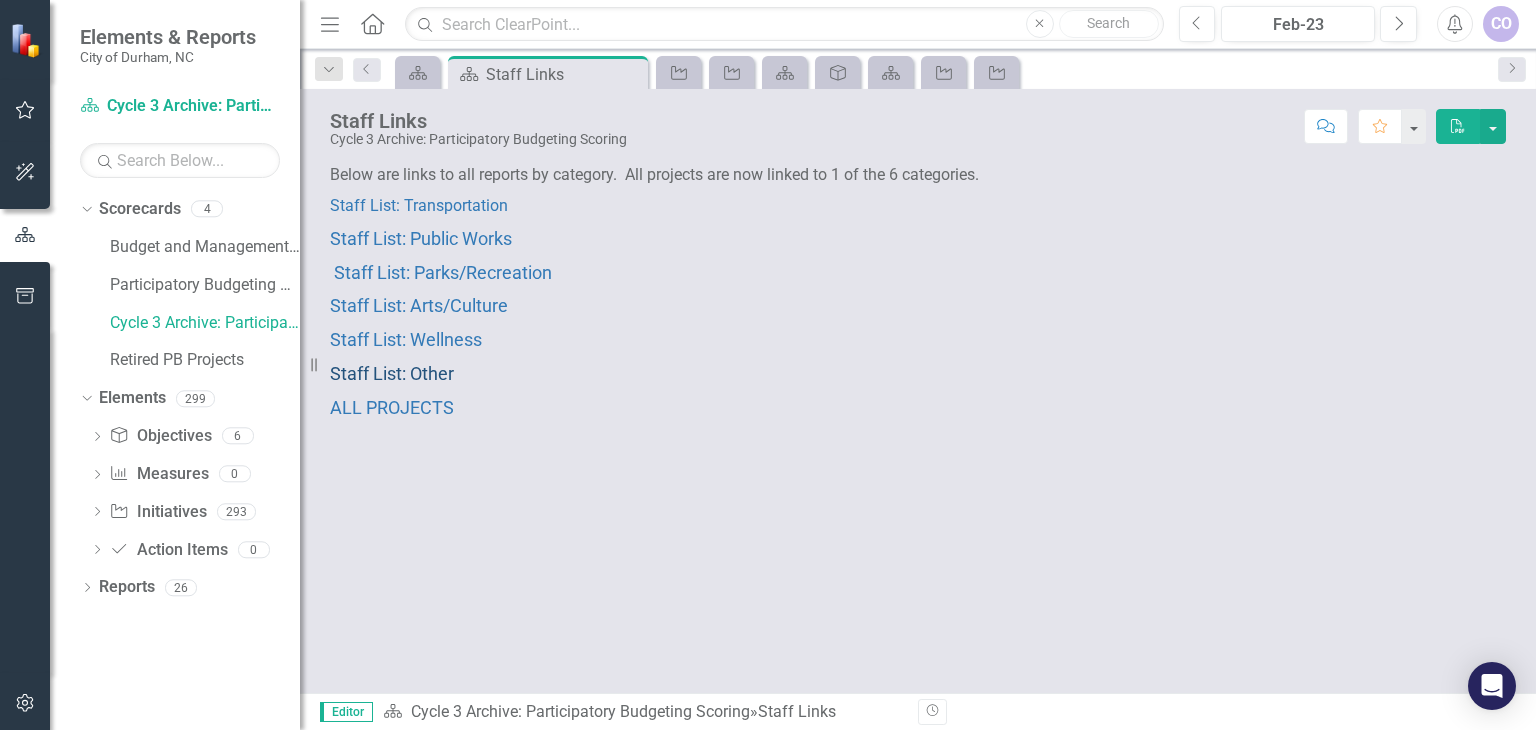 click on "Staff List: Other" at bounding box center (392, 373) 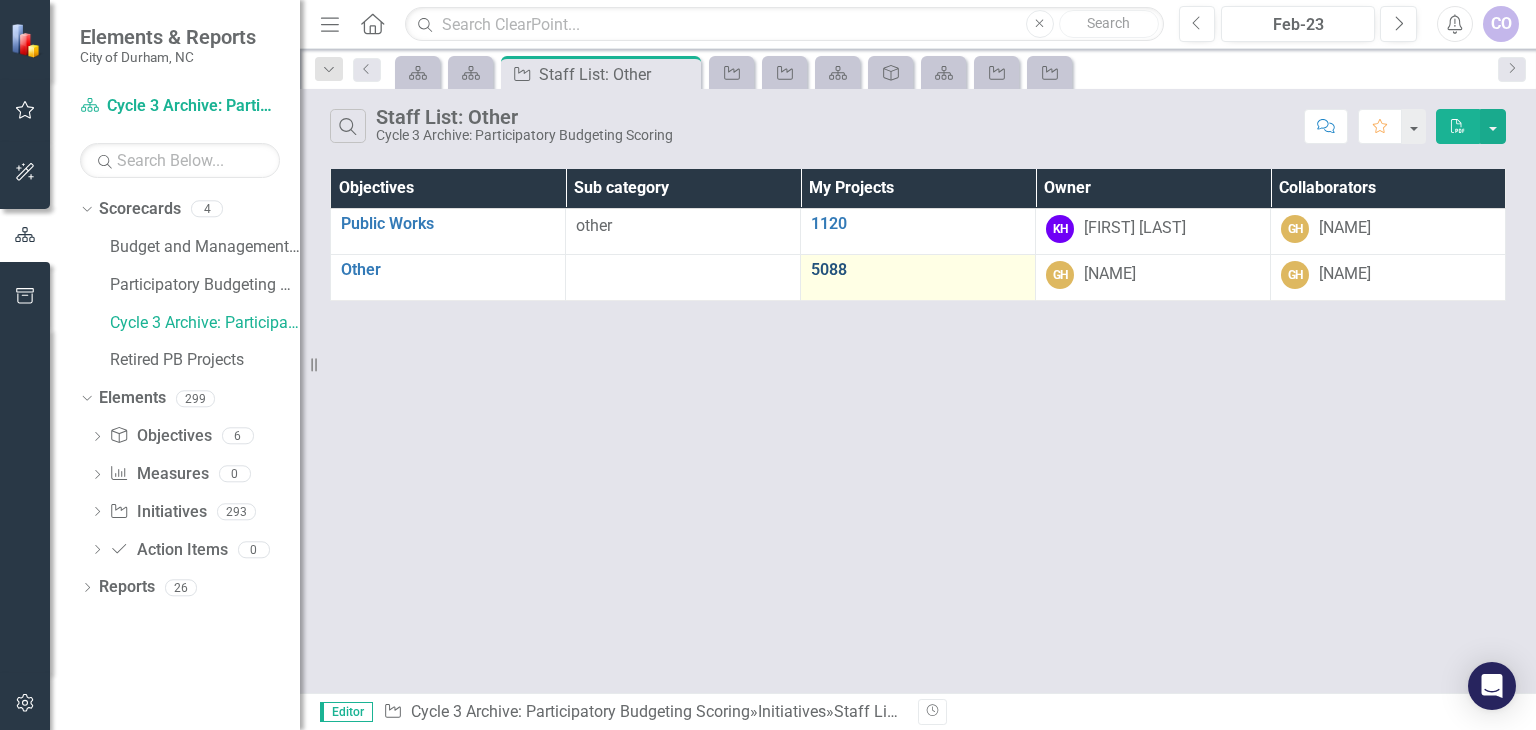 click on "5088" at bounding box center [918, 270] 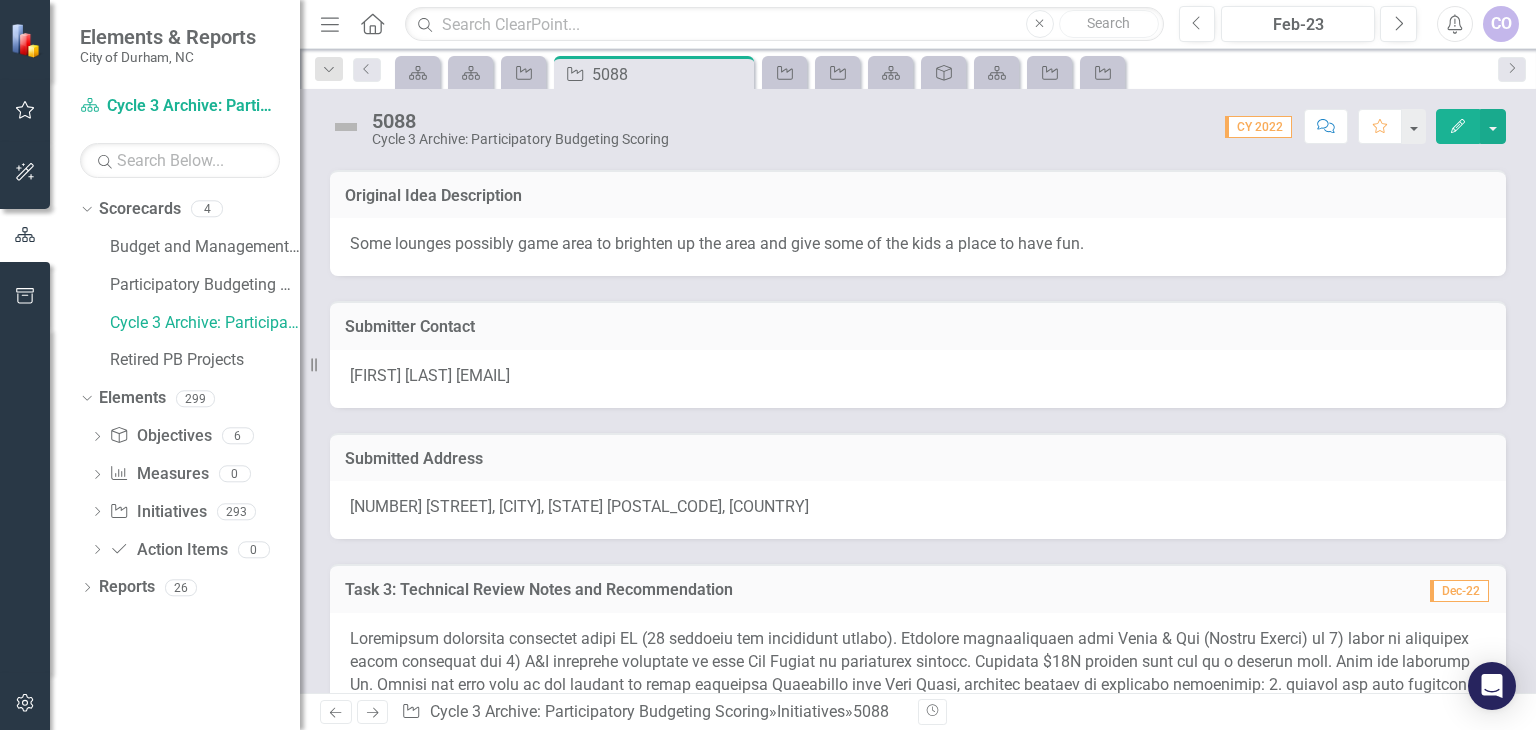 scroll, scrollTop: 0, scrollLeft: 0, axis: both 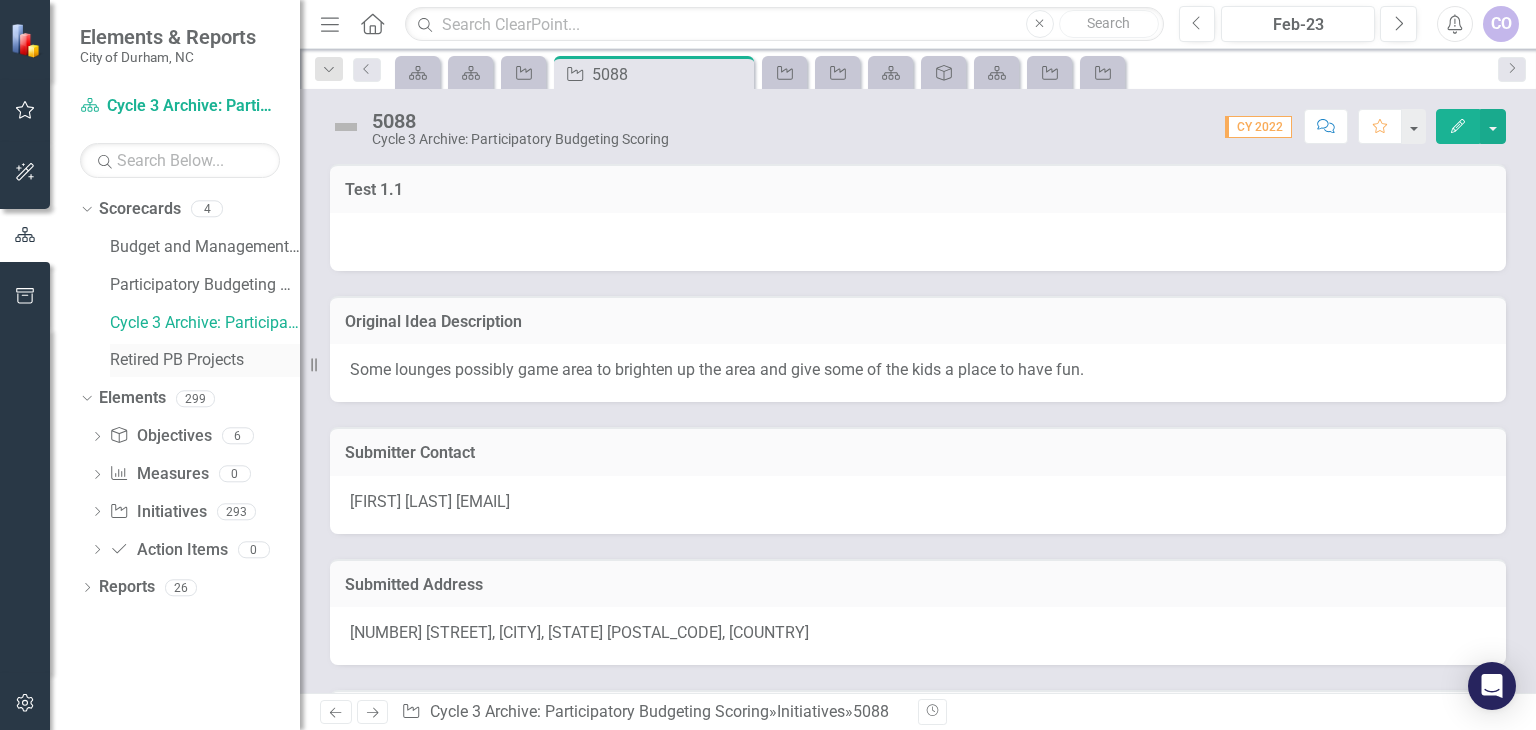 click on "Retired PB Projects" at bounding box center [205, 360] 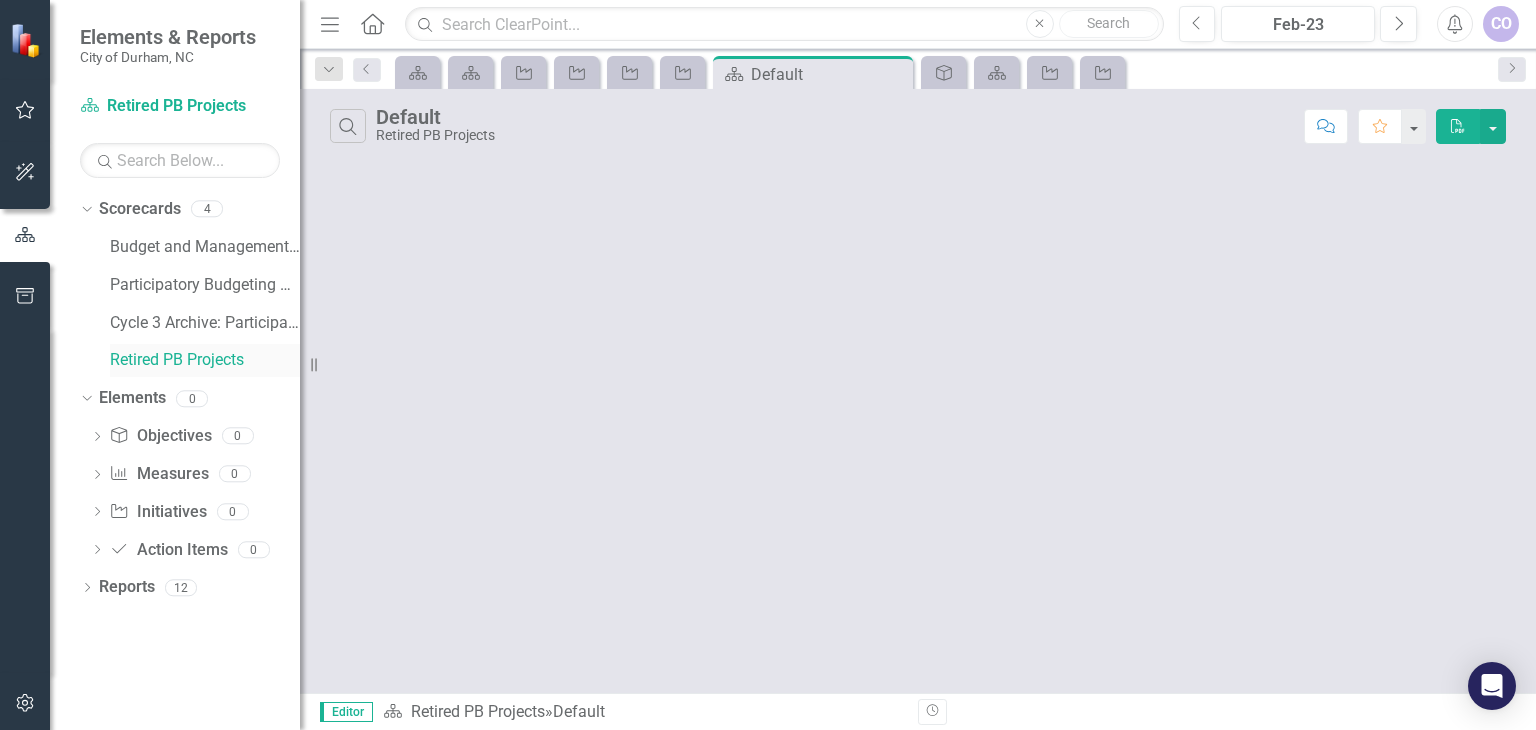 click on "Retired PB Projects" at bounding box center [205, 360] 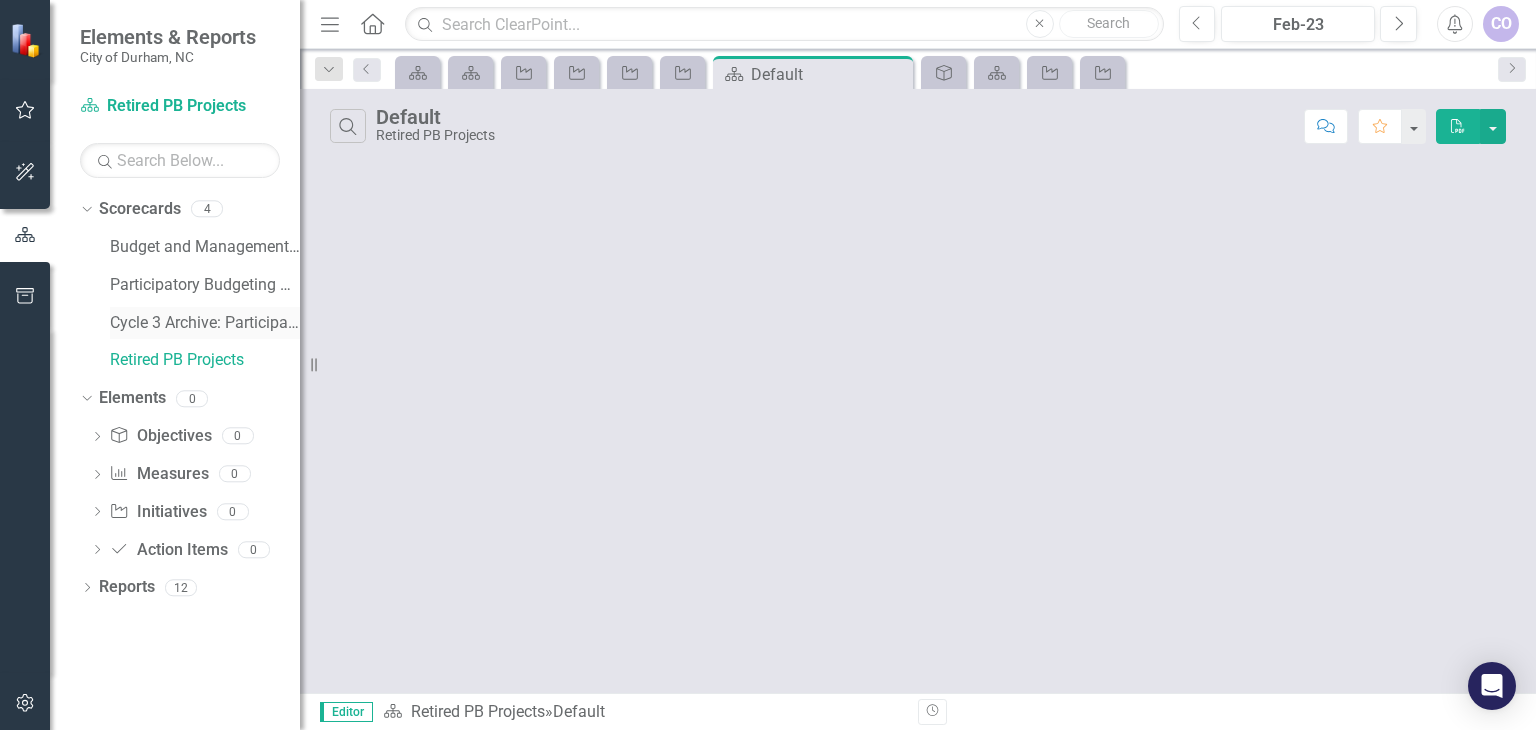 click on "Cycle 3 Archive: Participatory Budgeting Scoring" at bounding box center [205, 323] 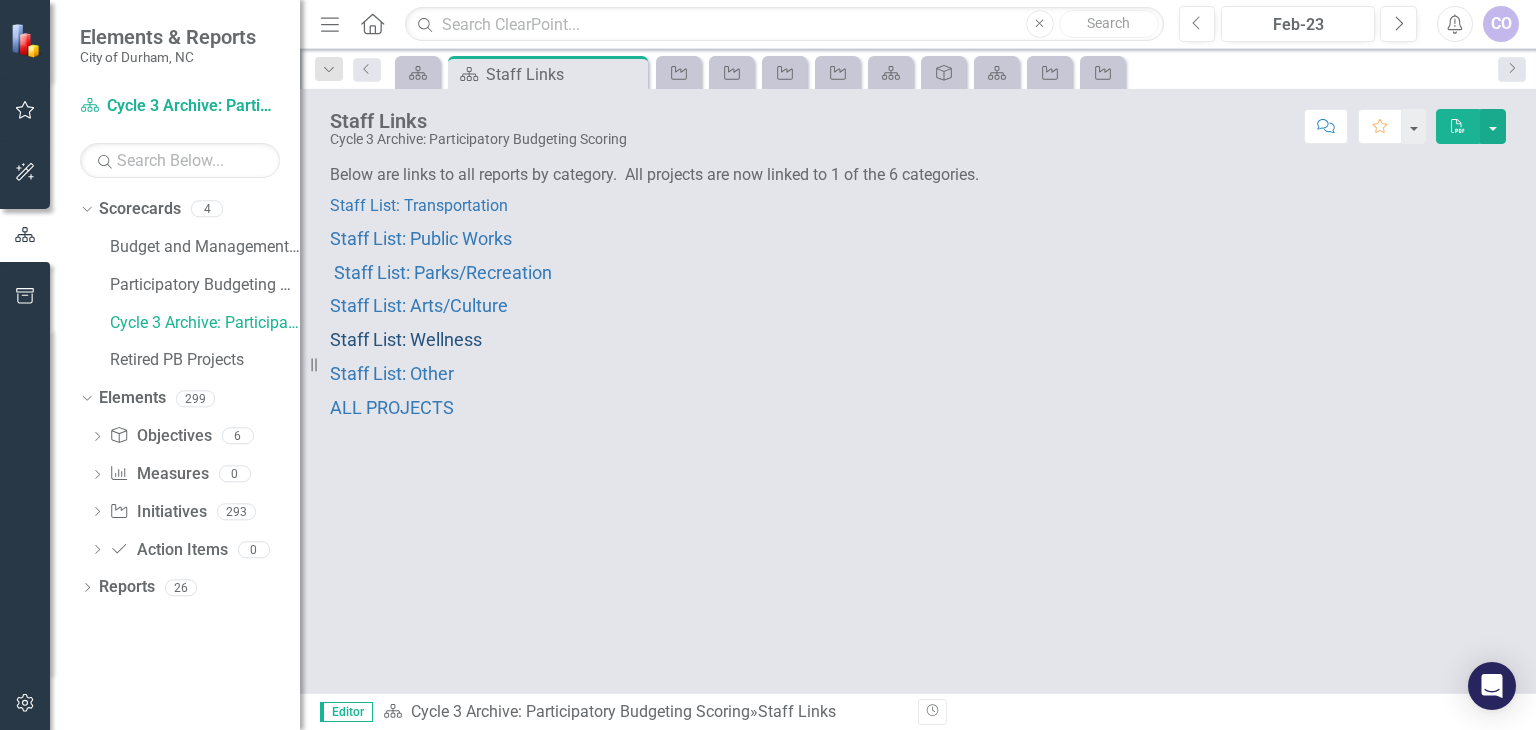 click on "Staff List: Wellness" at bounding box center [406, 339] 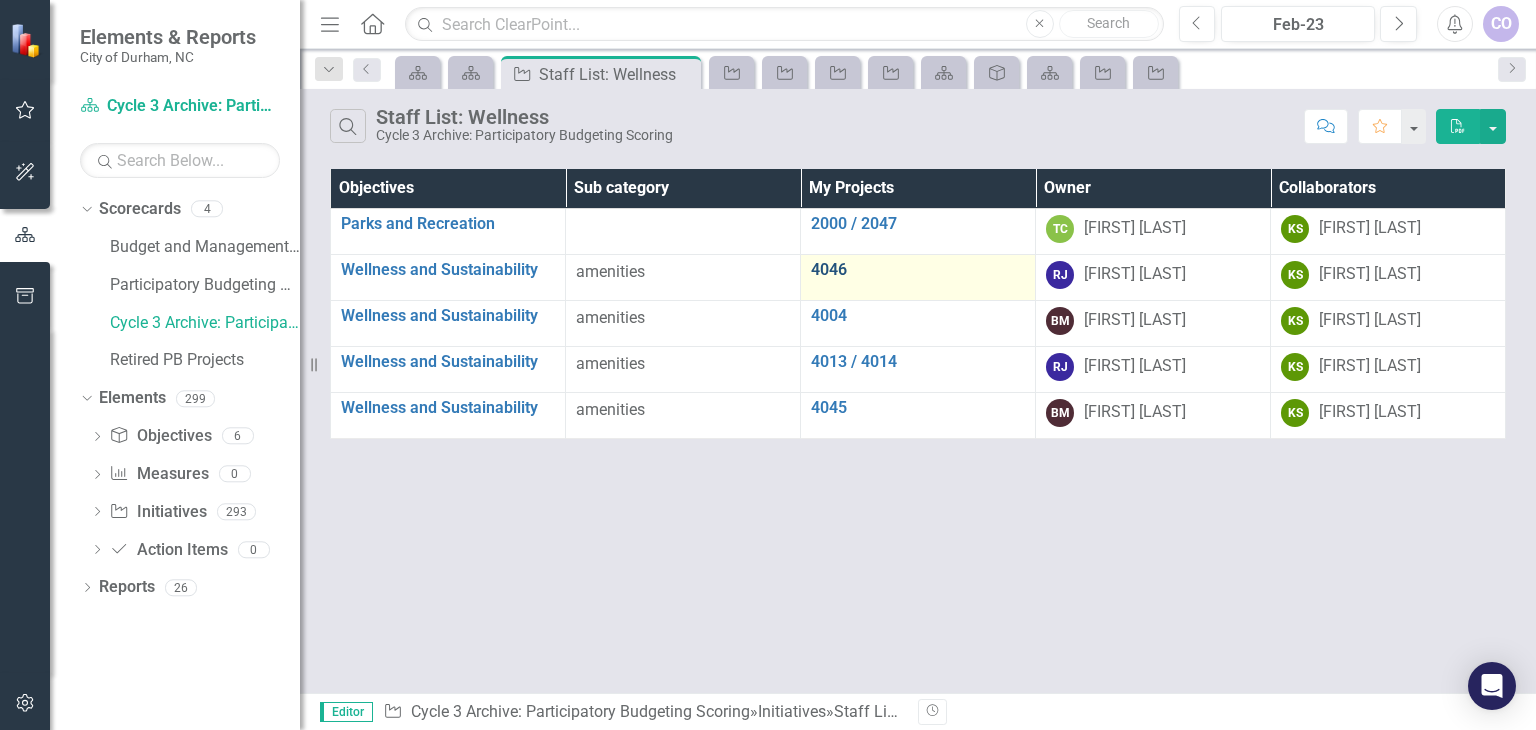 click on "4046" at bounding box center [918, 270] 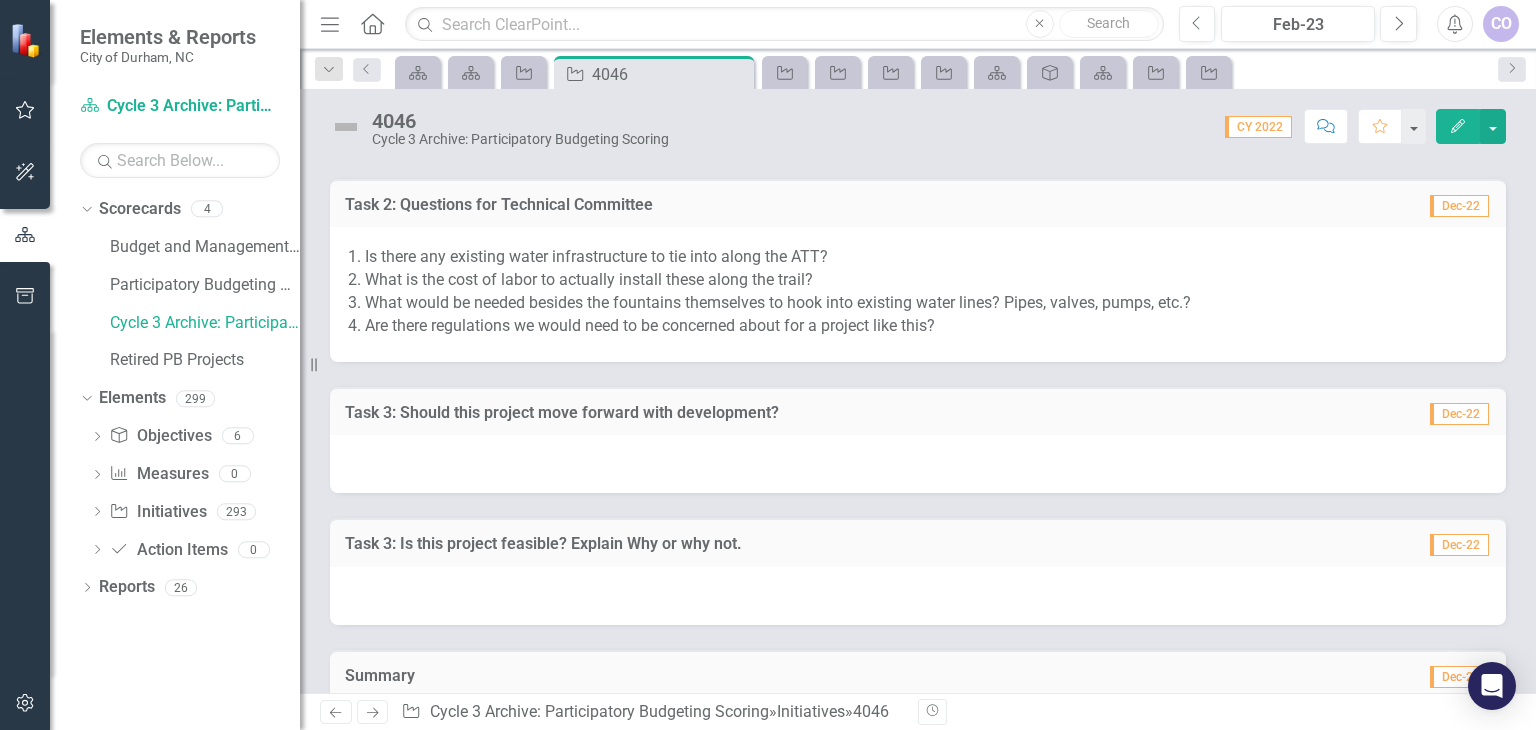 scroll, scrollTop: 5239, scrollLeft: 0, axis: vertical 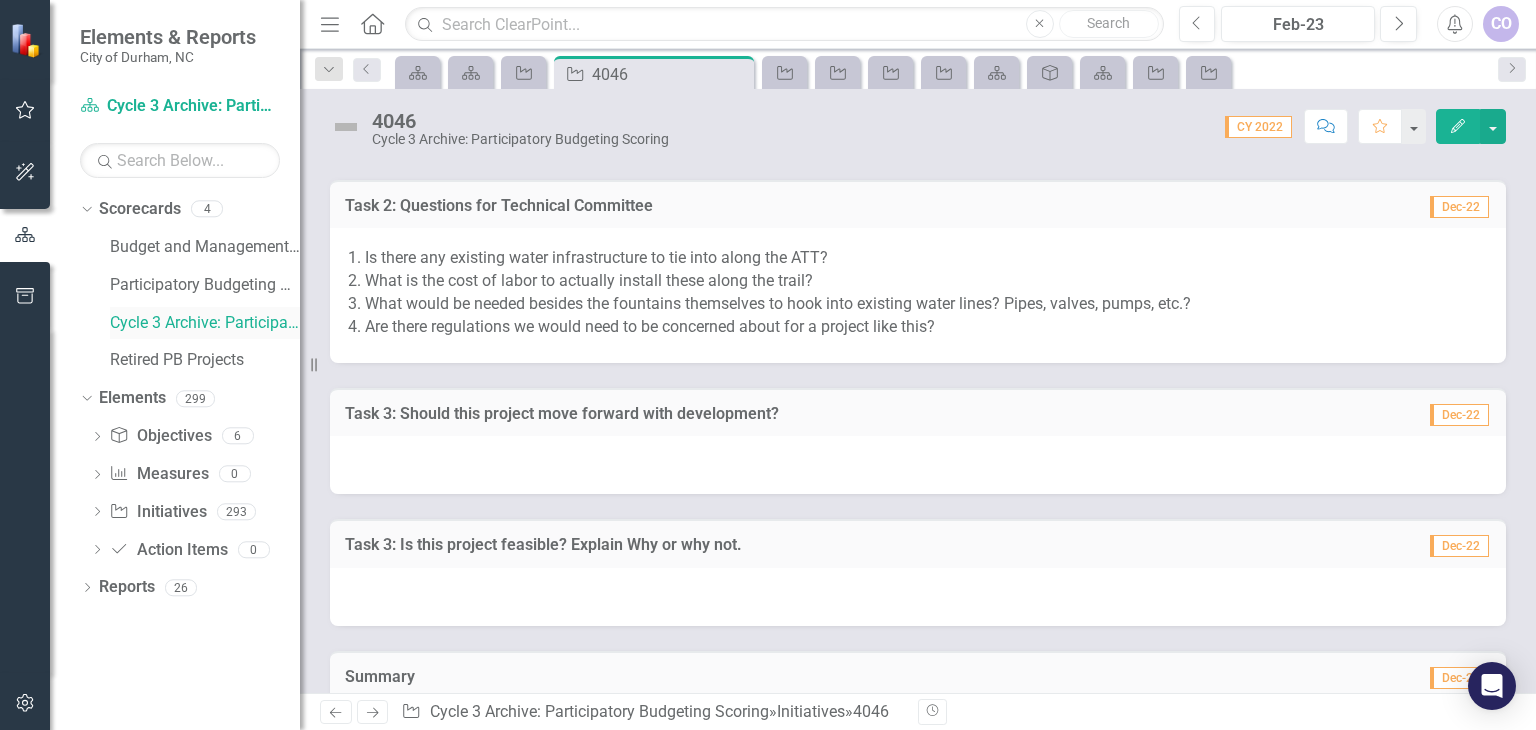 click on "Cycle 3 Archive: Participatory Budgeting Scoring" at bounding box center [205, 323] 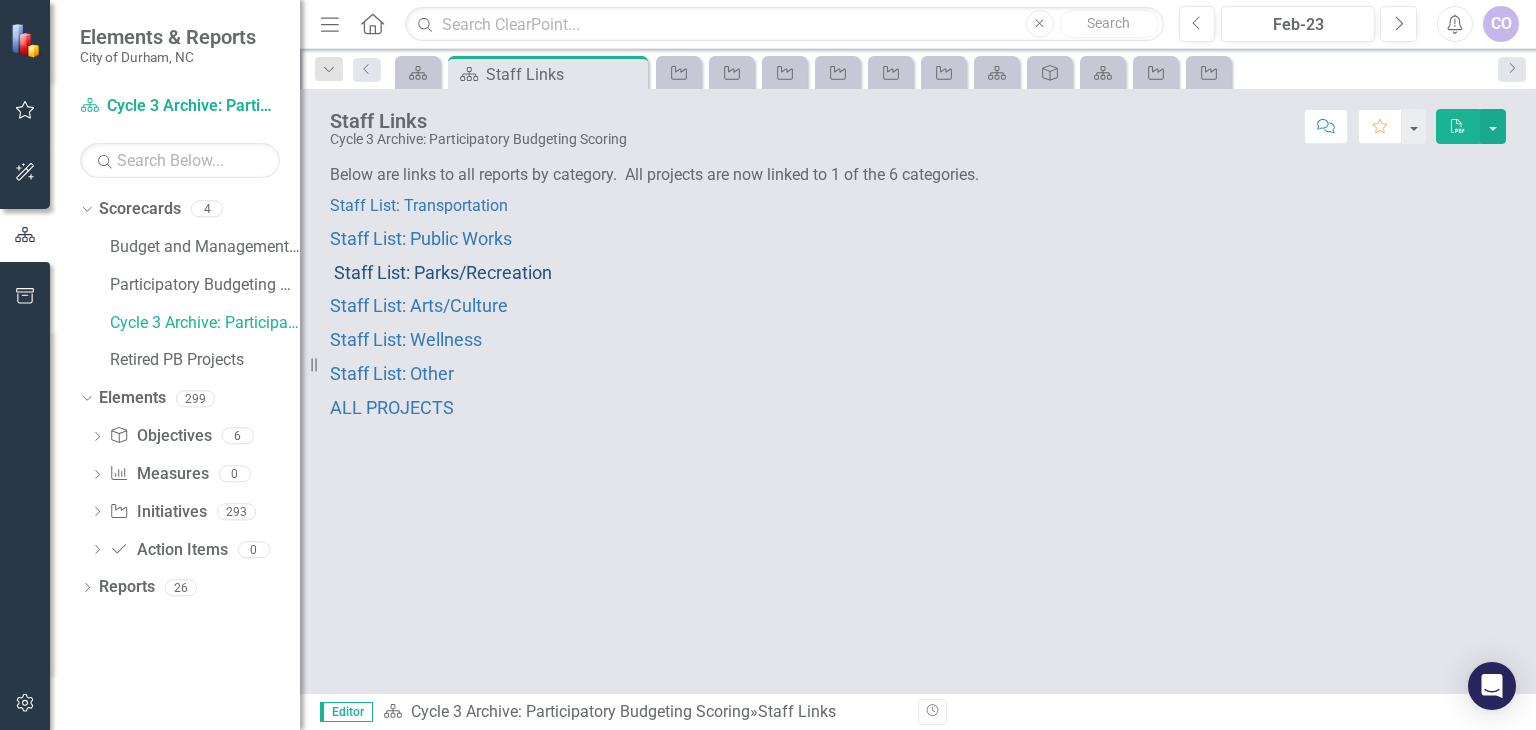 click on "Staff List: Parks/Recreation" at bounding box center (443, 272) 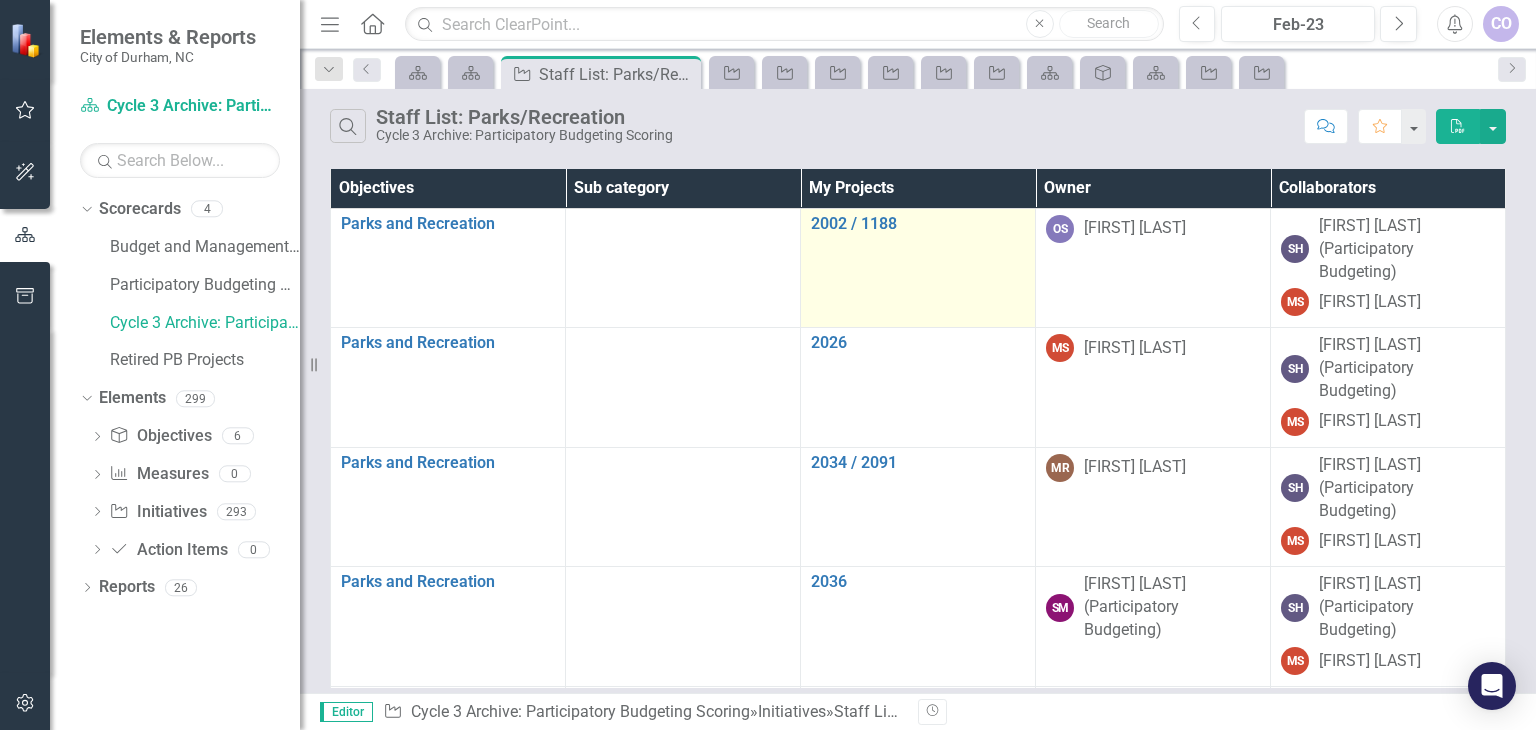click on "2002 / 1188 Edit Edit Initiative Link Open Element" at bounding box center [918, 268] 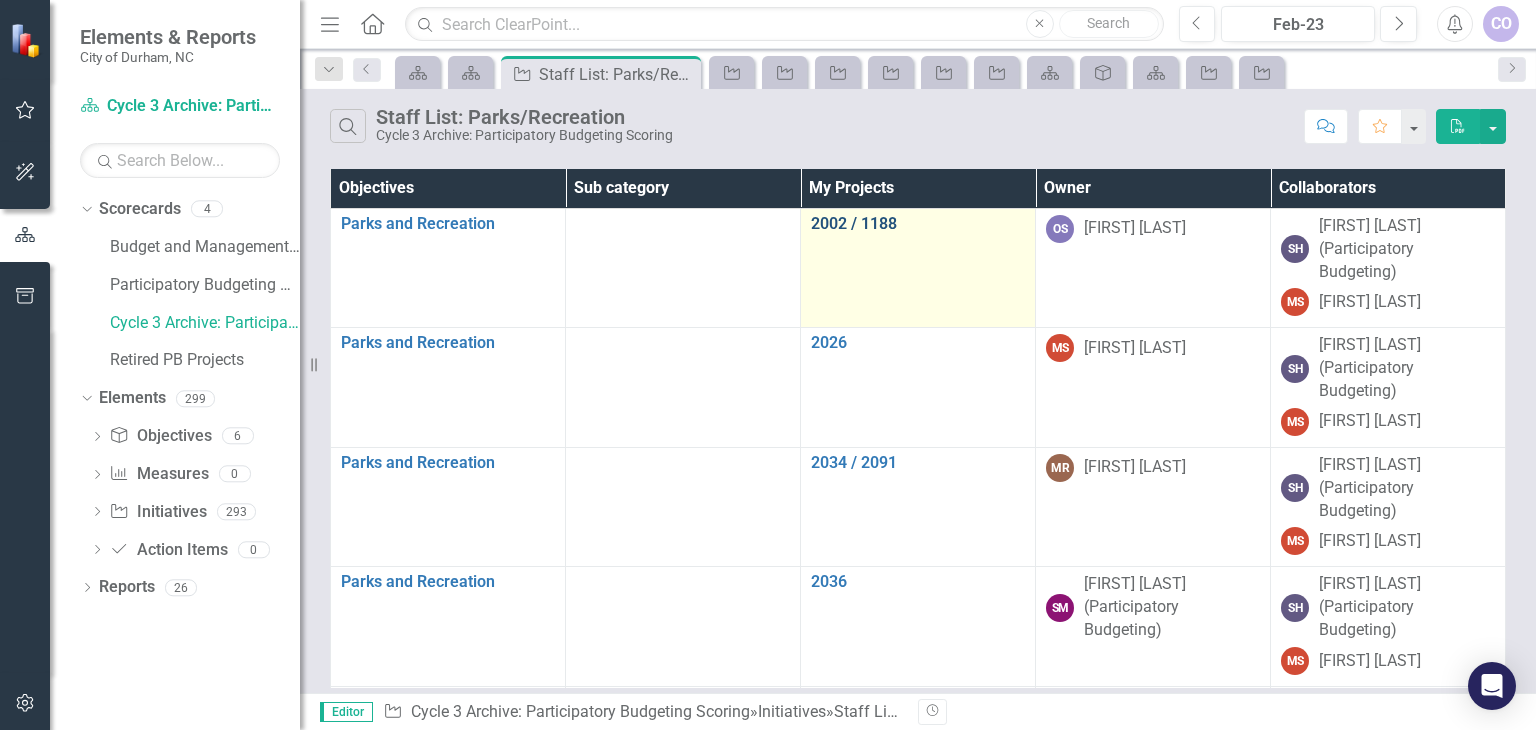 click on "2002 / 1188" at bounding box center [918, 224] 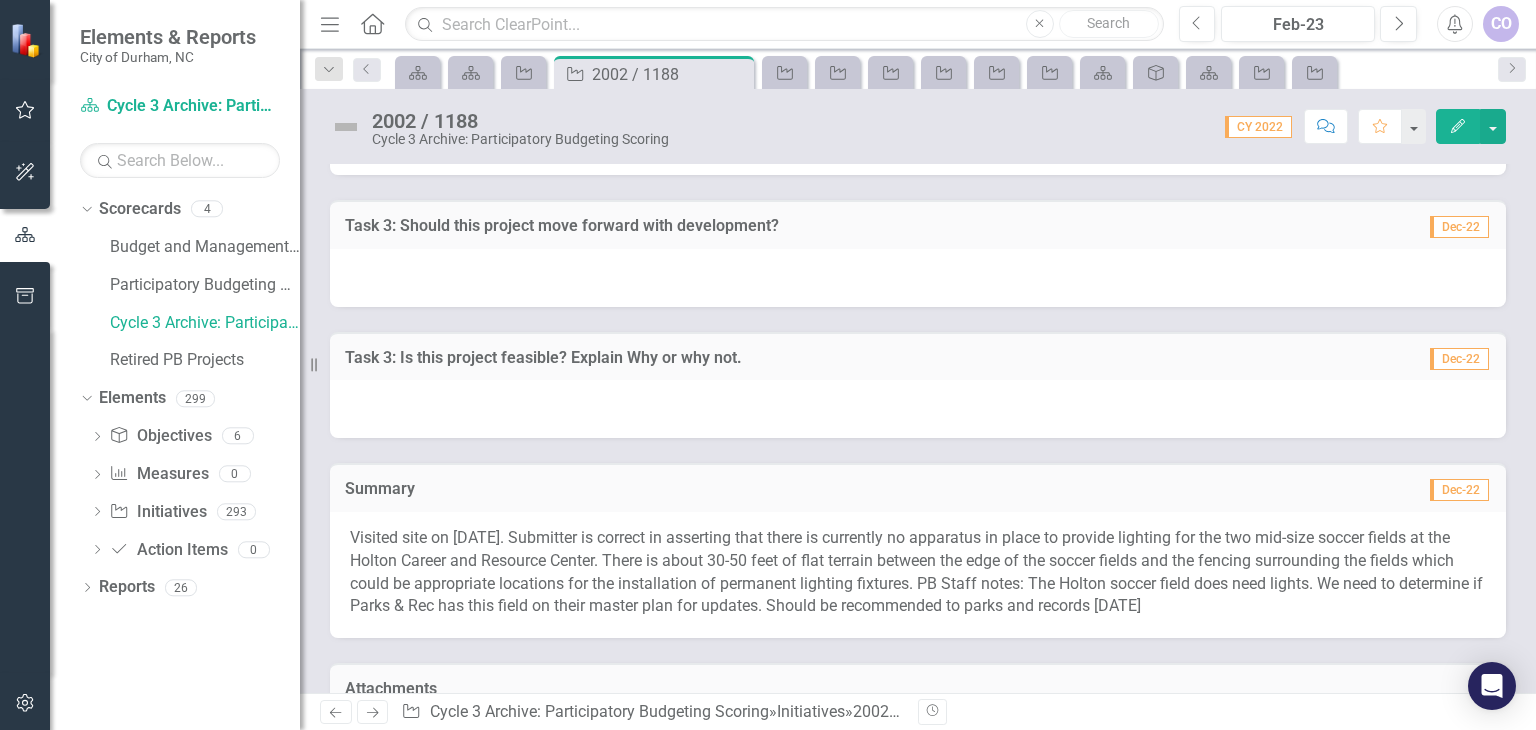 scroll, scrollTop: 5704, scrollLeft: 0, axis: vertical 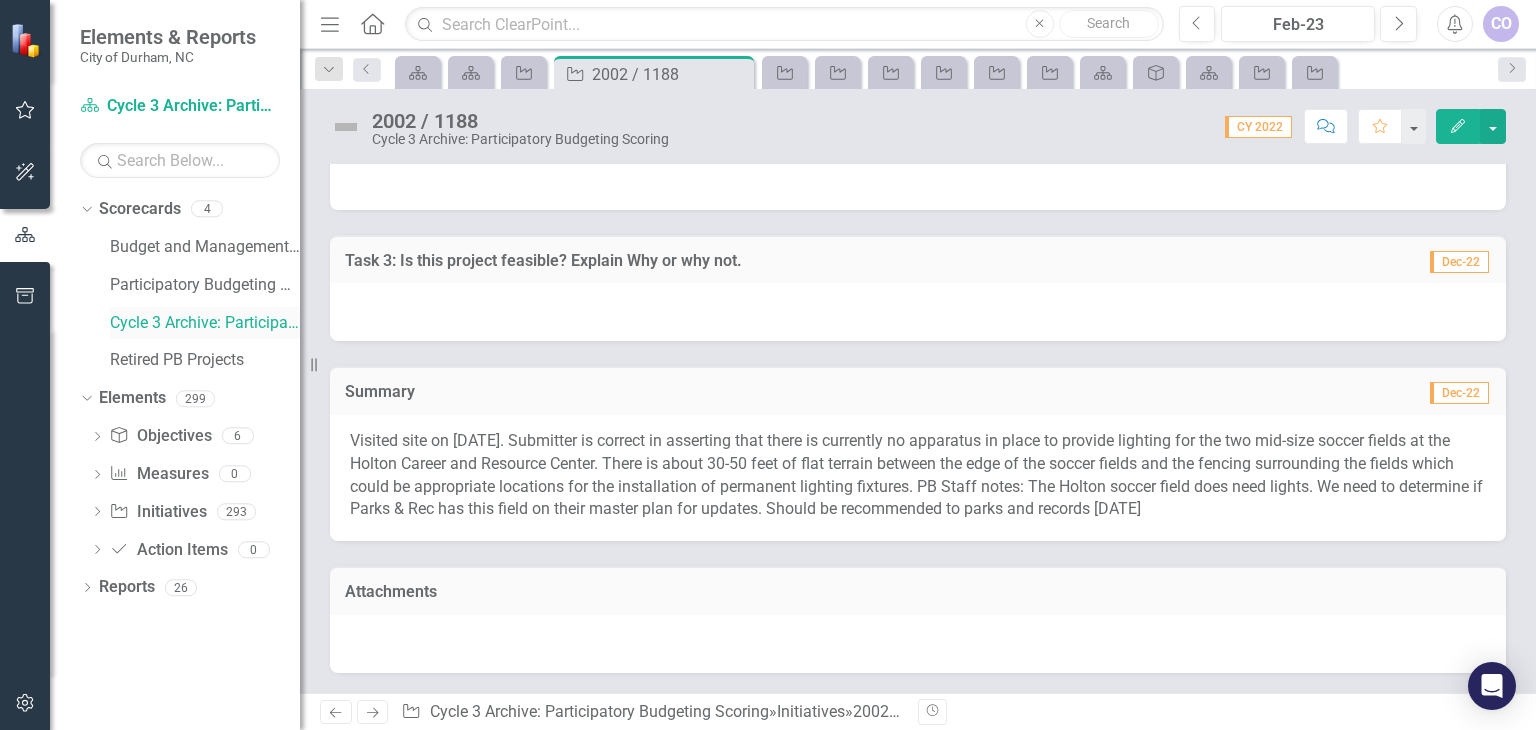 click on "Cycle 3 Archive: Participatory Budgeting Scoring" at bounding box center (205, 323) 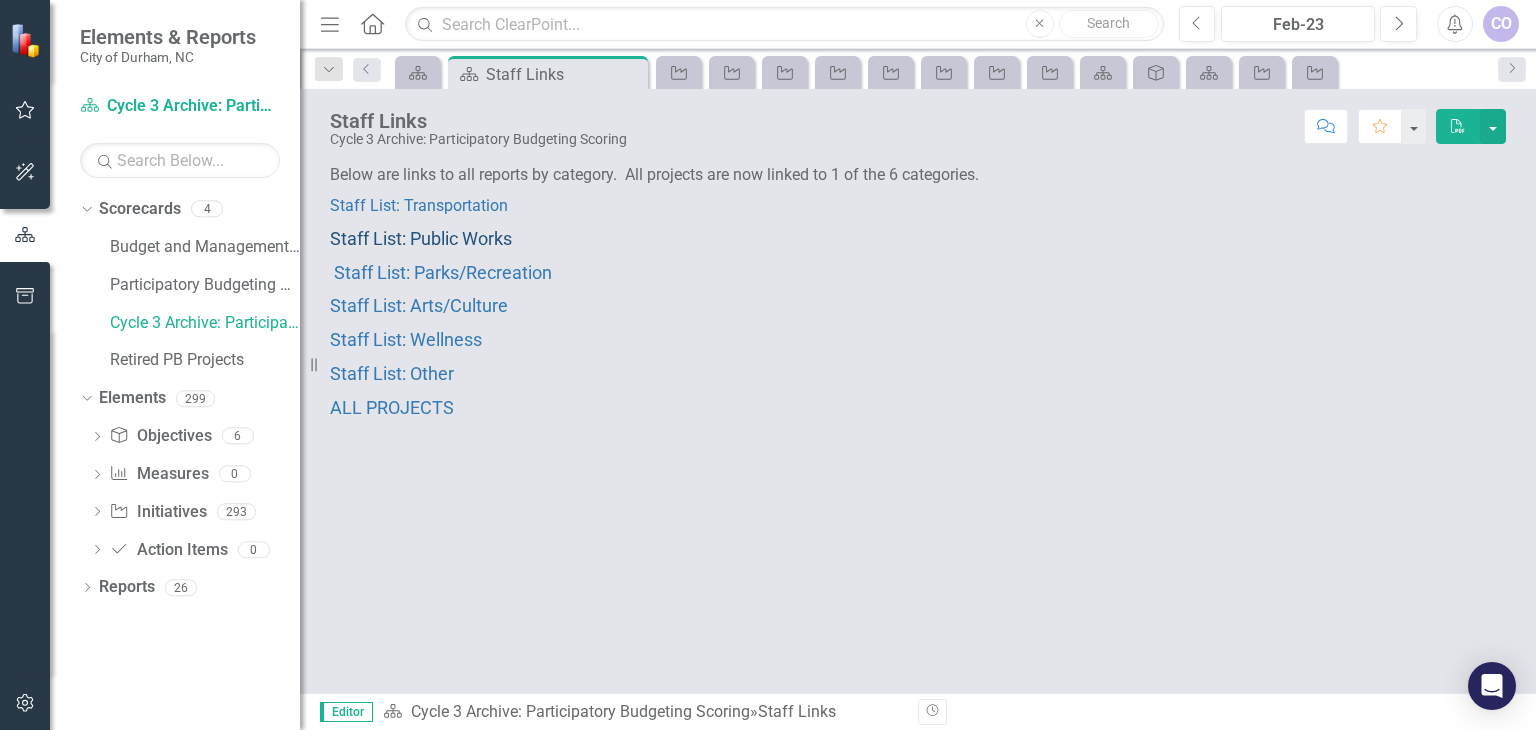 click on "Staff List: Public Works" at bounding box center (421, 238) 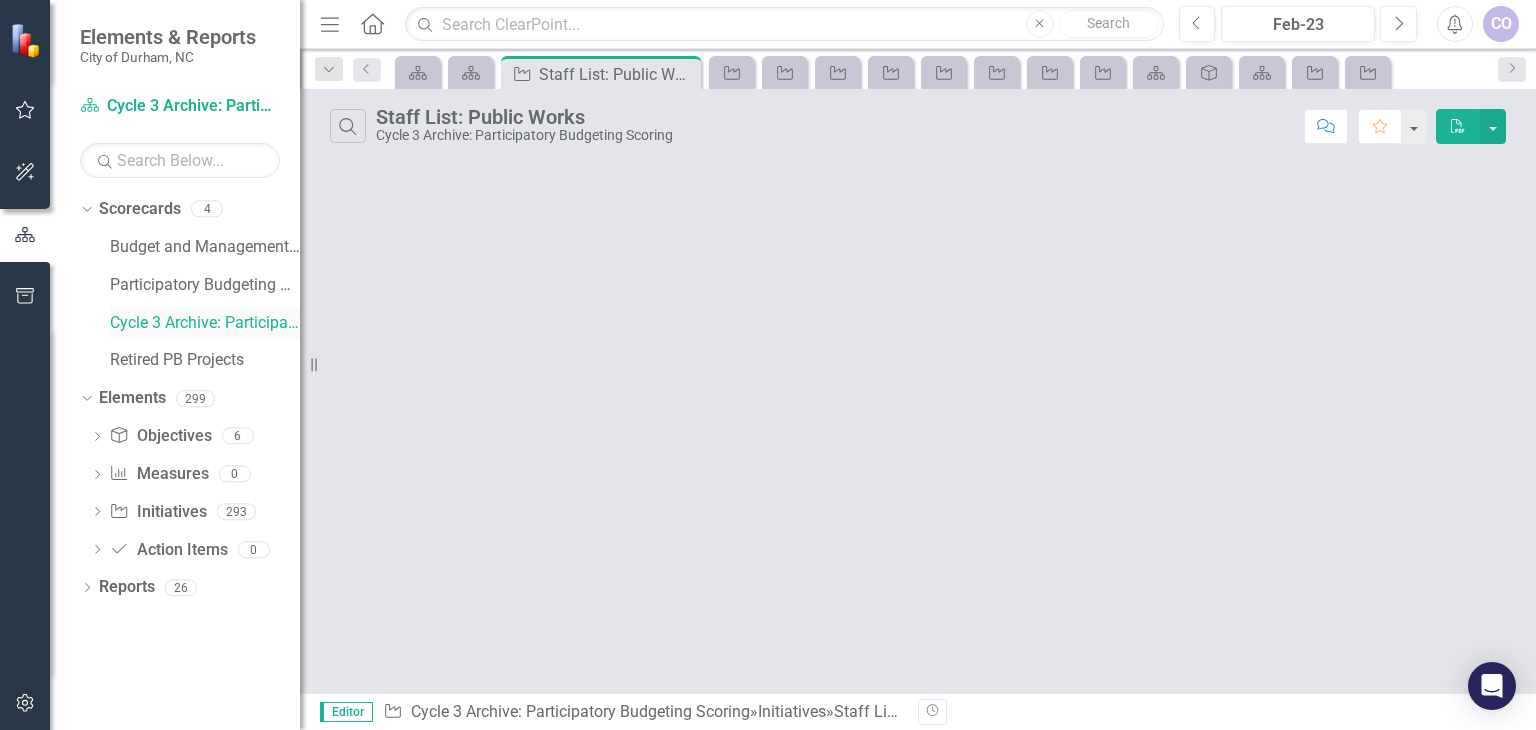 click on "Cycle 3 Archive: Participatory Budgeting Scoring" at bounding box center (205, 247) 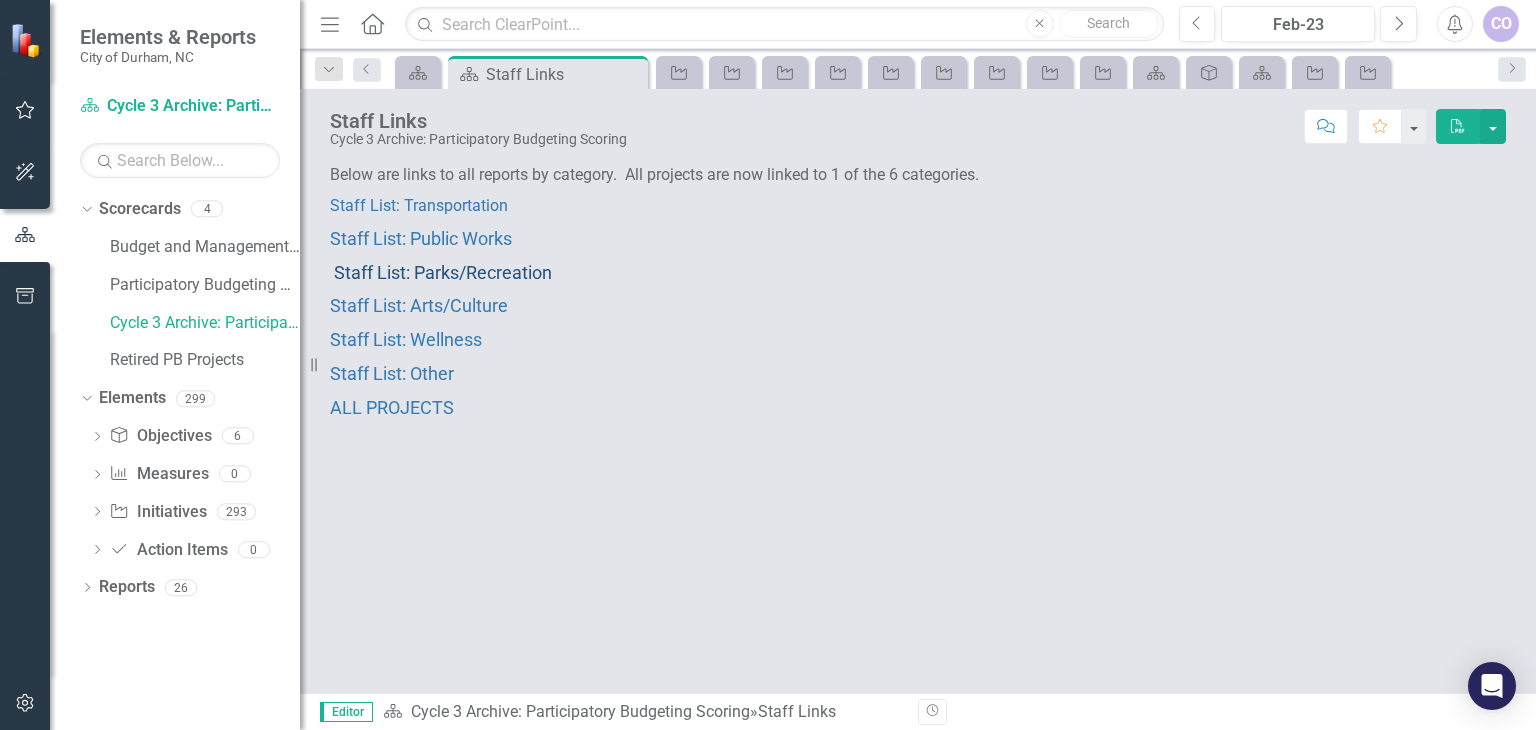 click on "Staff List: Parks/Recreation" at bounding box center [443, 272] 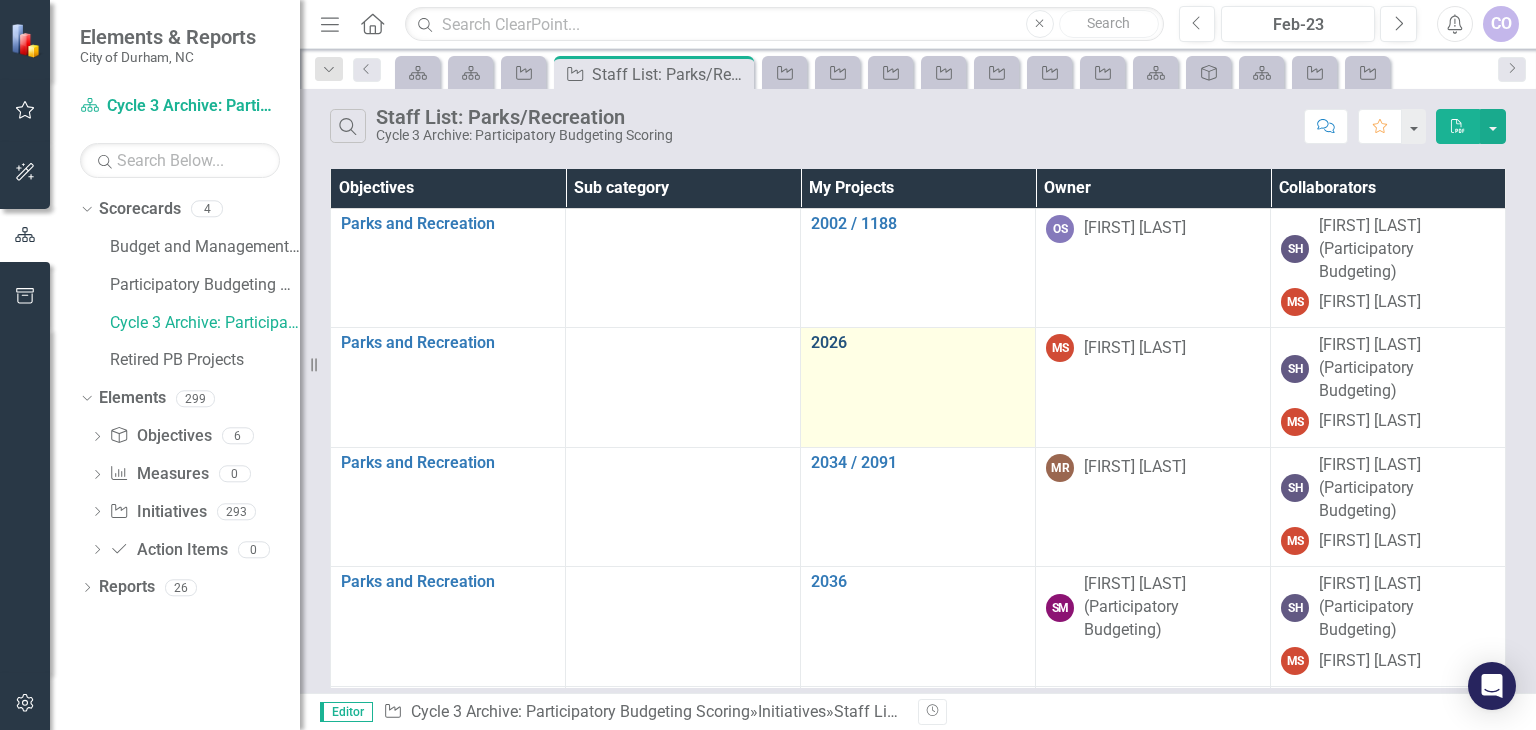 click on "2026" at bounding box center (918, 343) 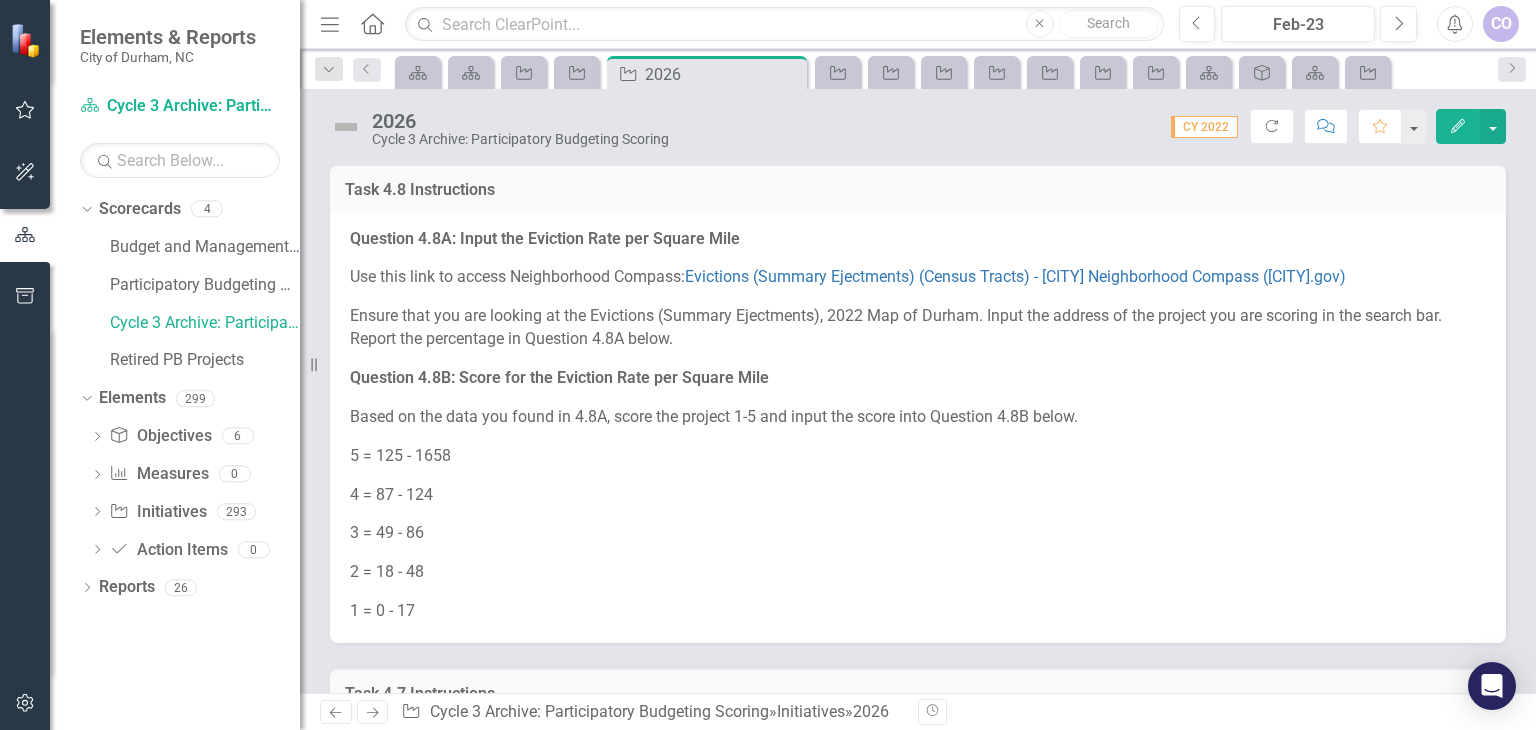 scroll, scrollTop: 0, scrollLeft: 0, axis: both 